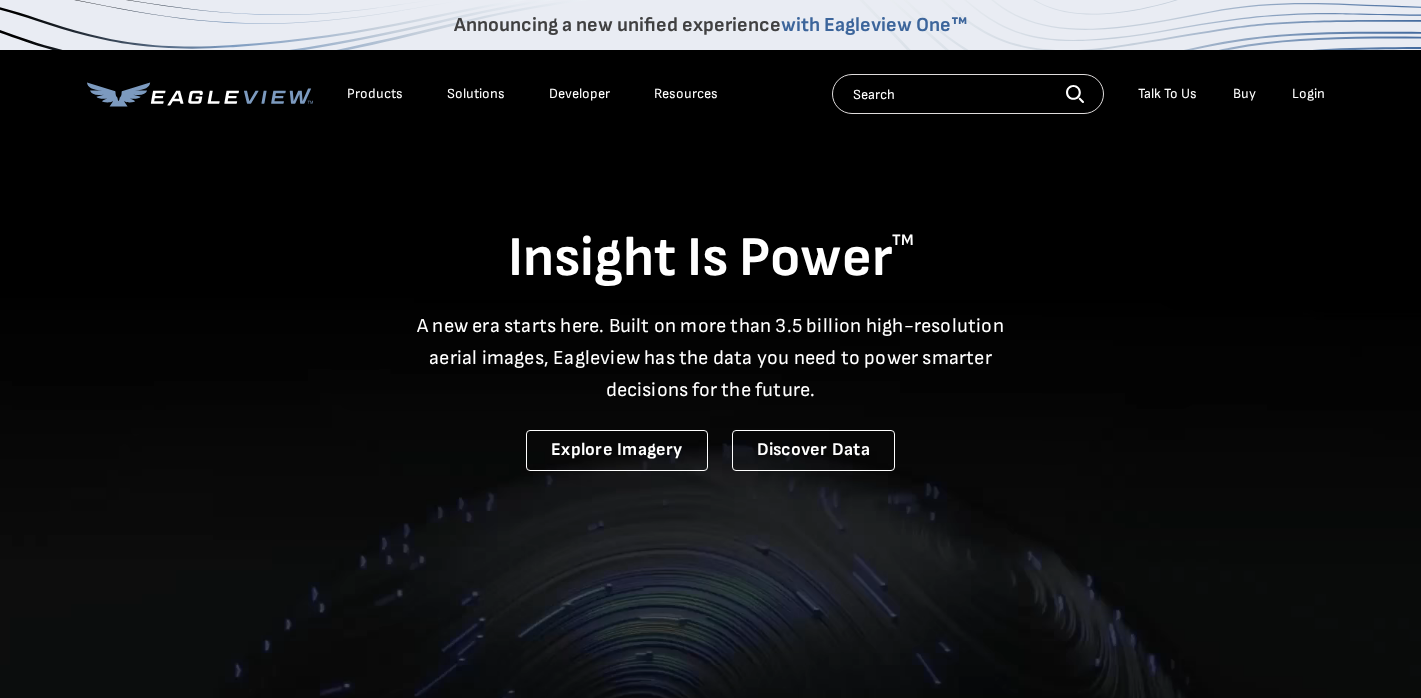 scroll, scrollTop: 0, scrollLeft: 0, axis: both 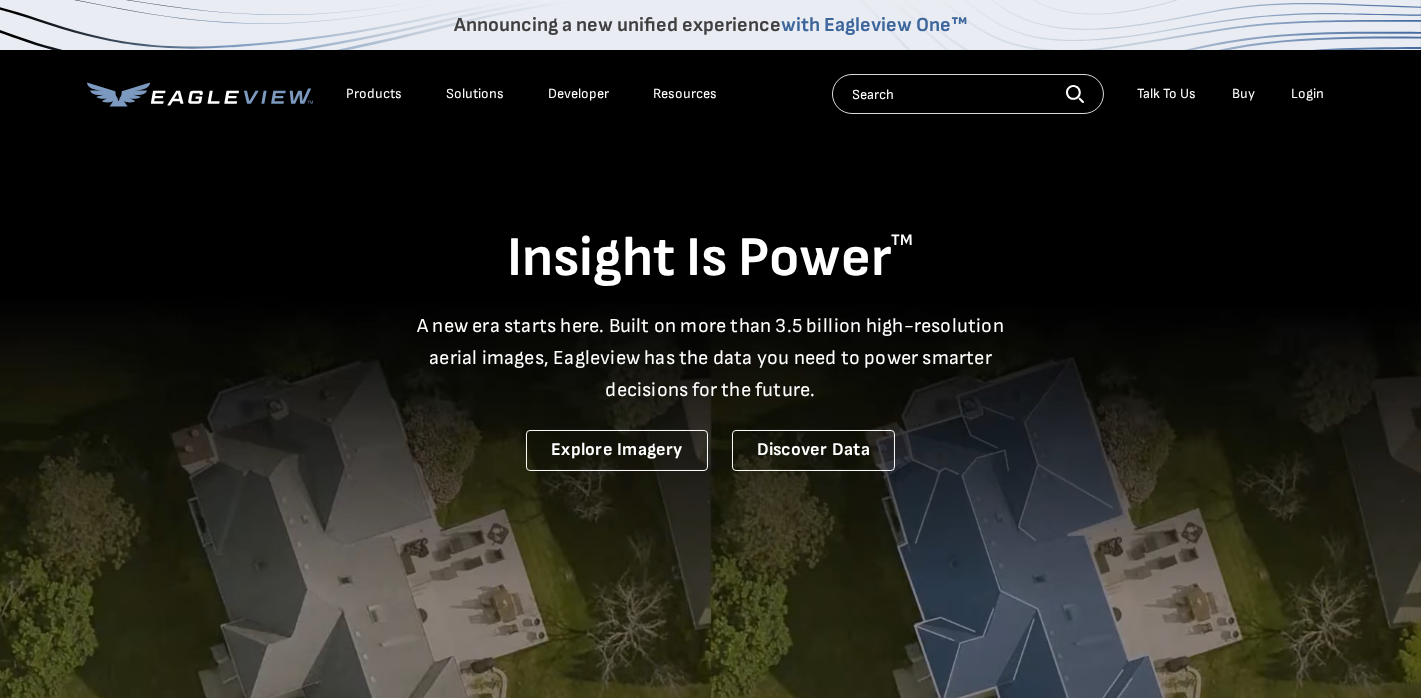 click on "Login" at bounding box center [1308, 94] 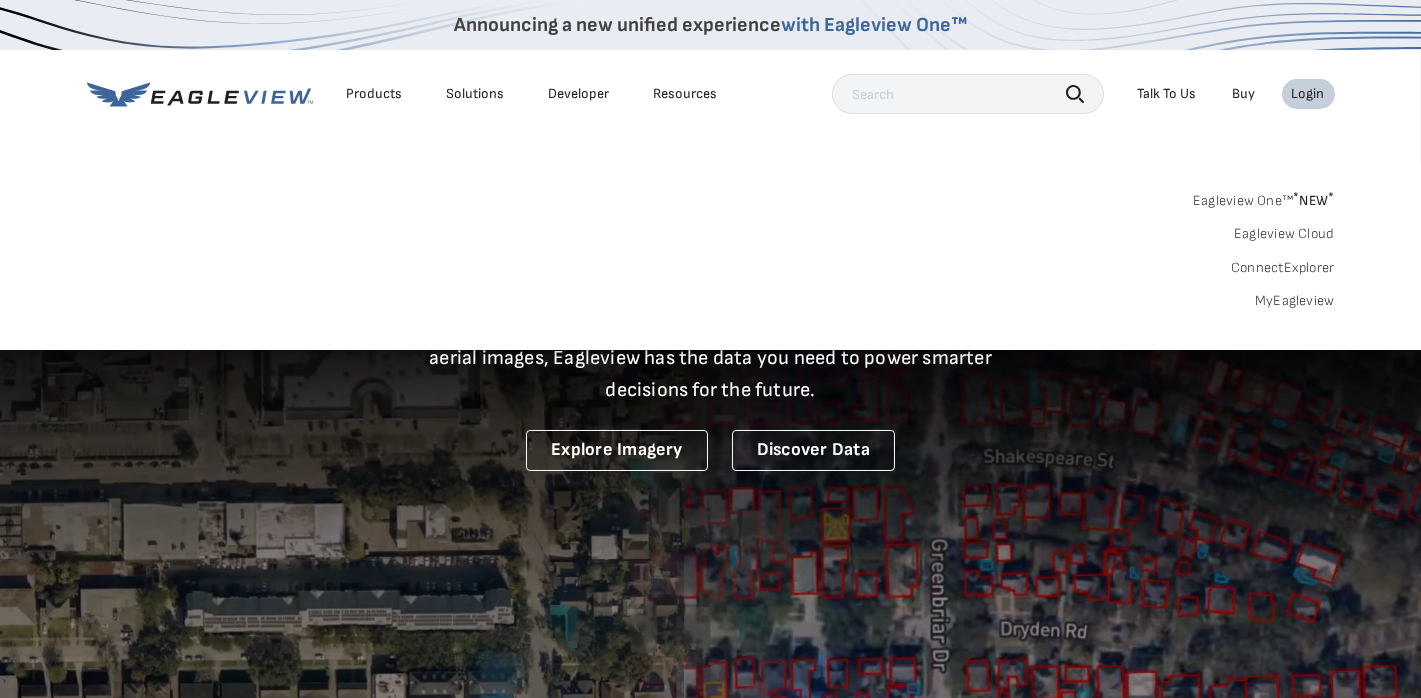 click on "MyEagleview" at bounding box center (1295, 301) 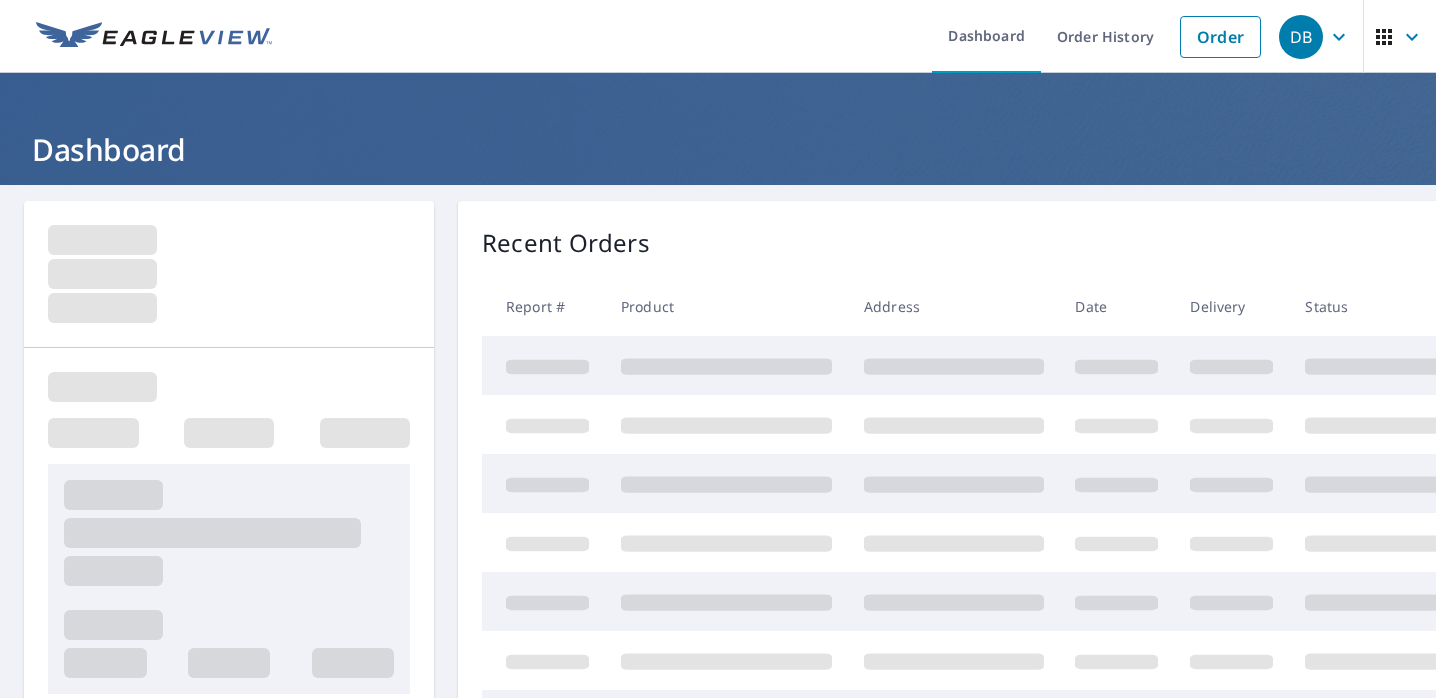 scroll, scrollTop: 0, scrollLeft: 0, axis: both 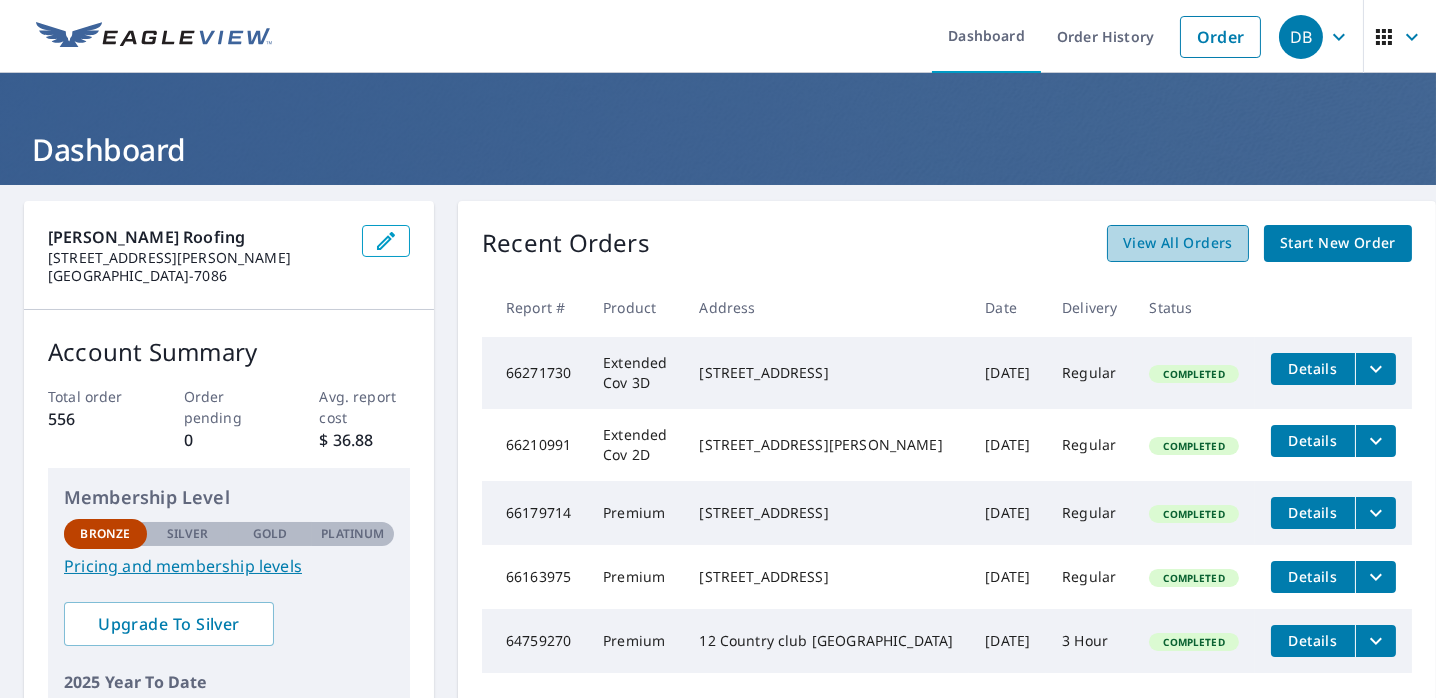 click on "View All Orders" at bounding box center [1178, 243] 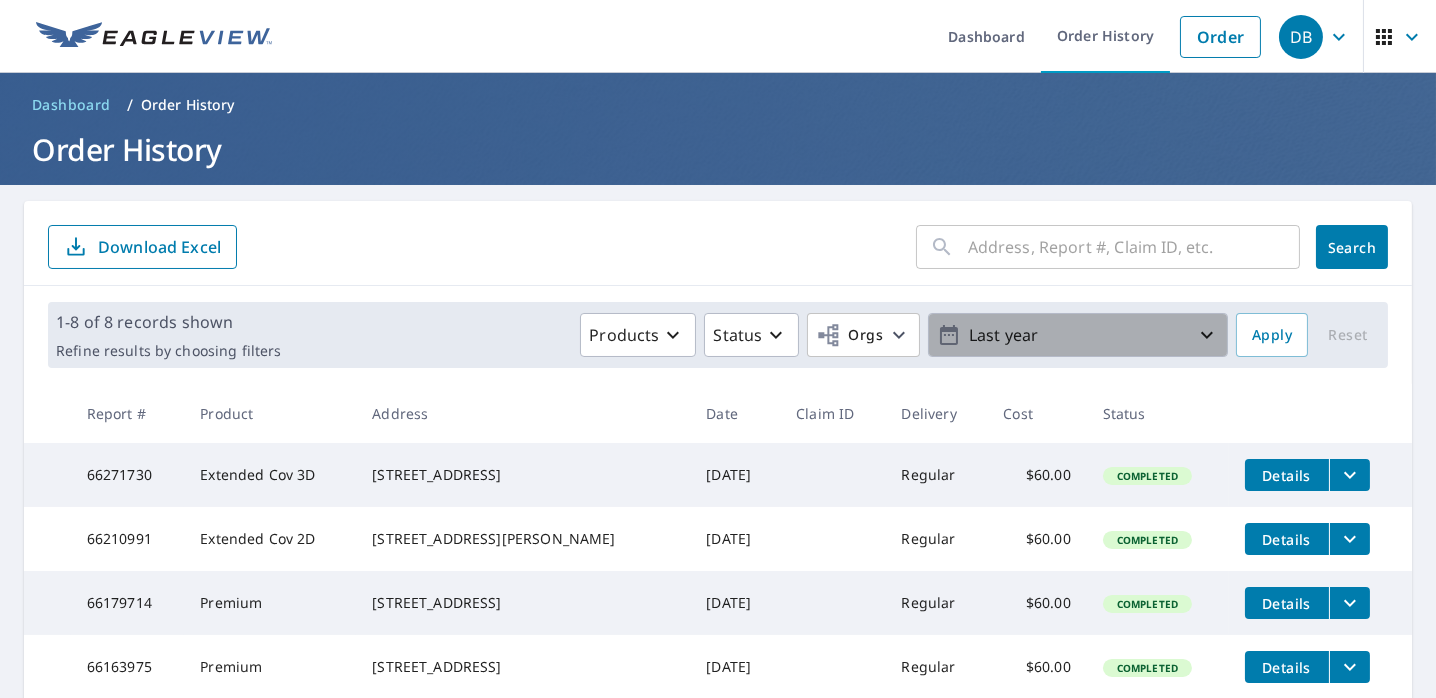 click on "Last year" at bounding box center (1078, 335) 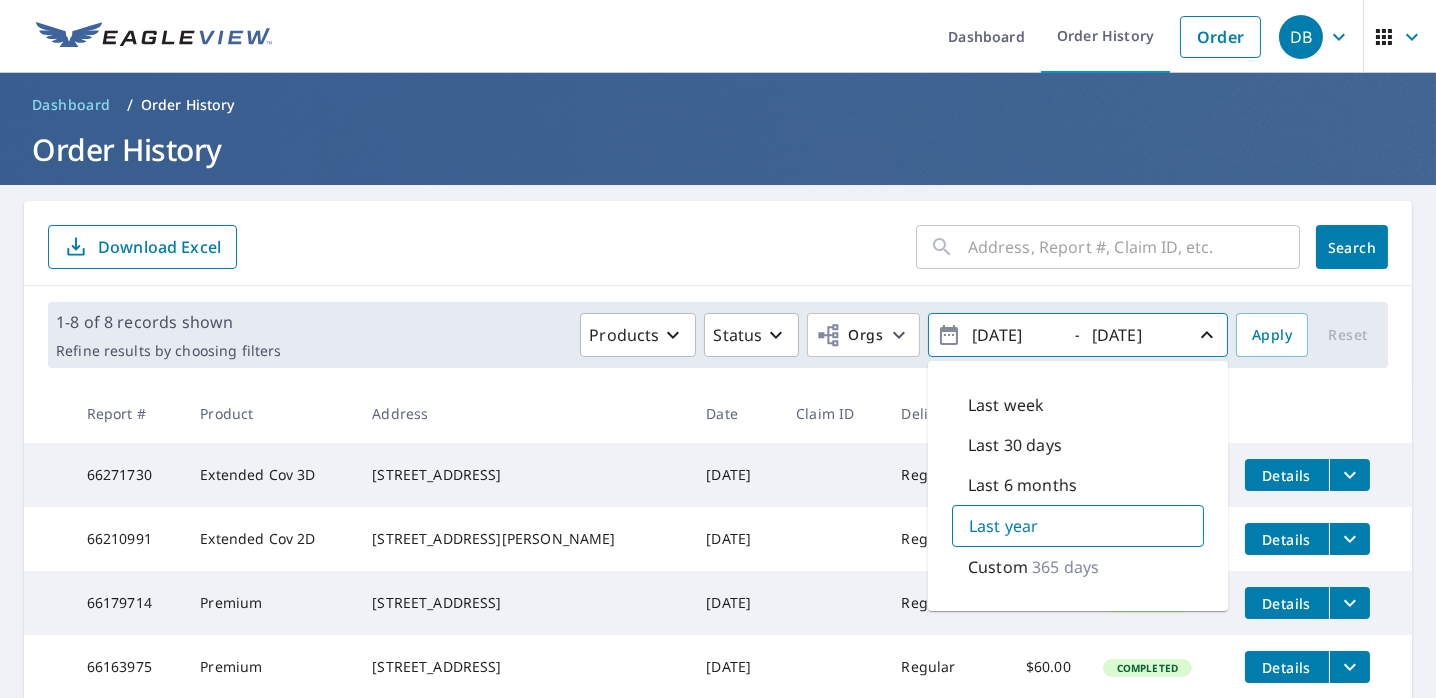 click on "Custom" at bounding box center [998, 567] 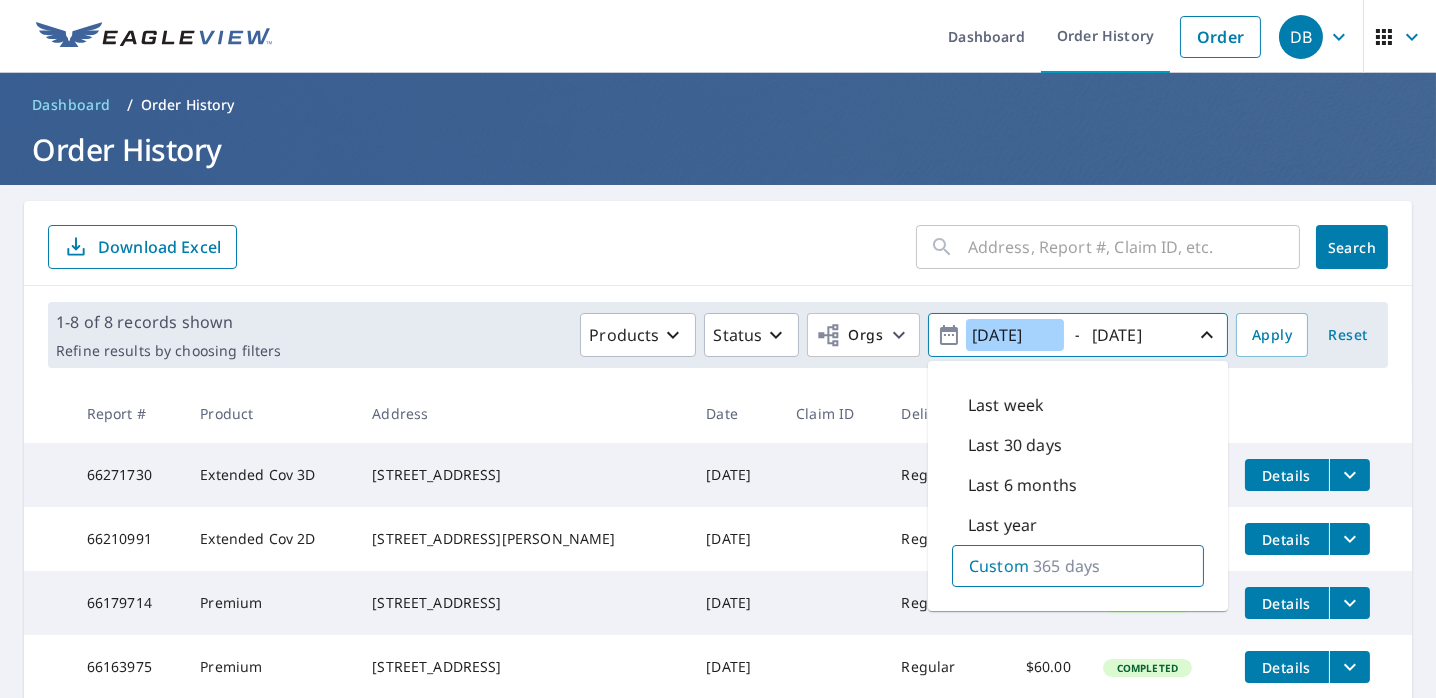 click on "2024/07/11" at bounding box center (1015, 335) 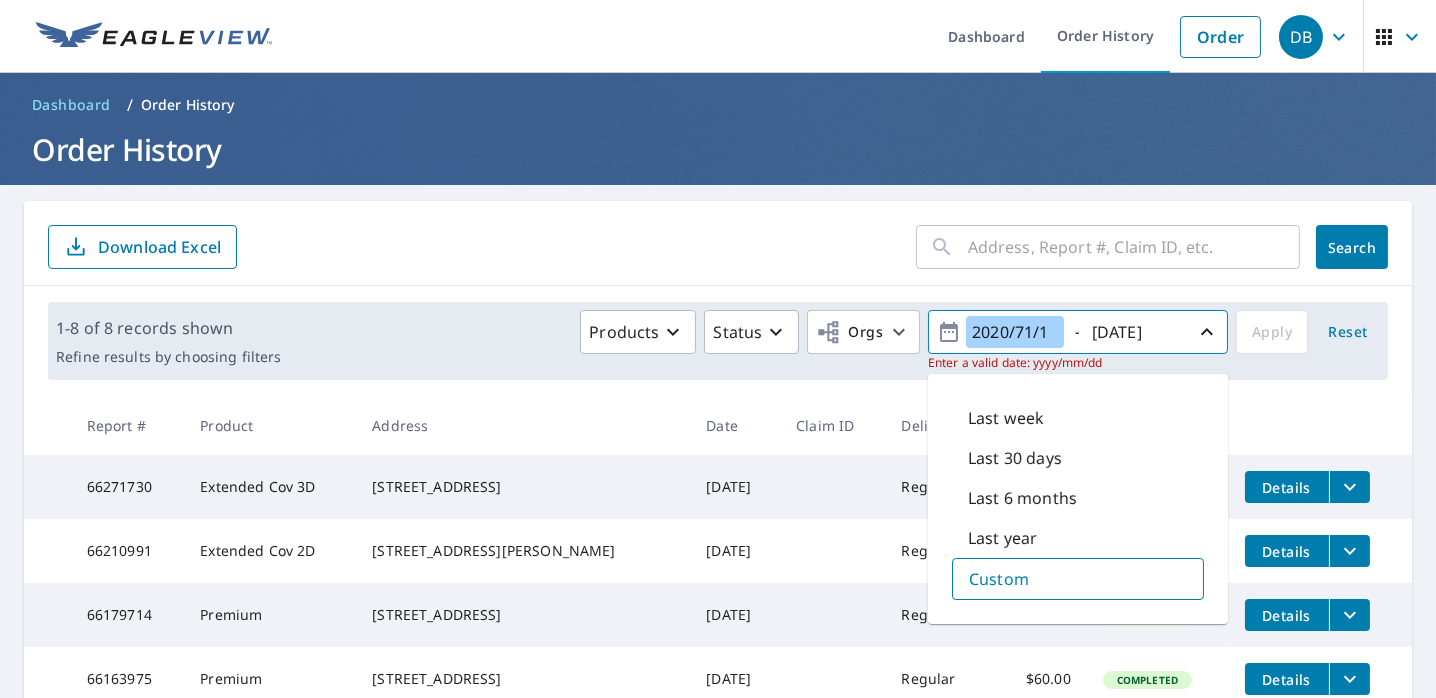 click on "2020/71/1" at bounding box center [1015, 332] 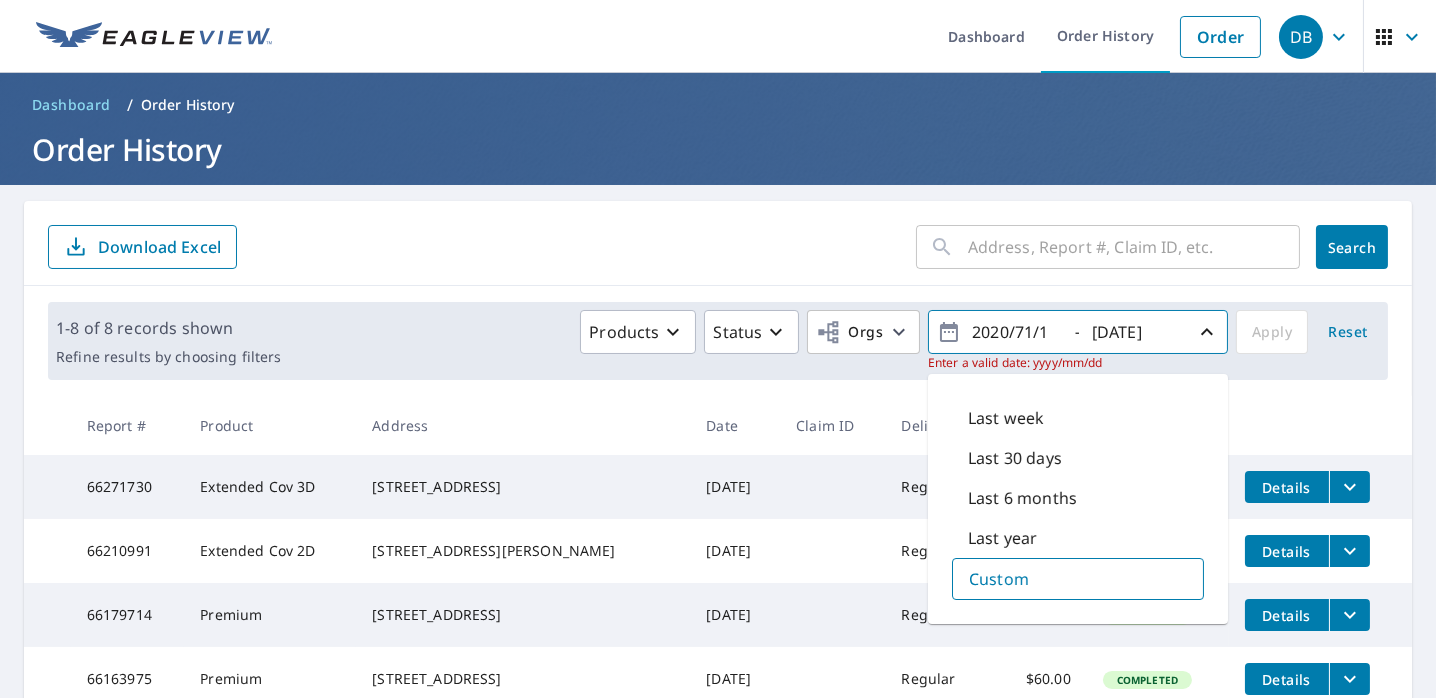 click 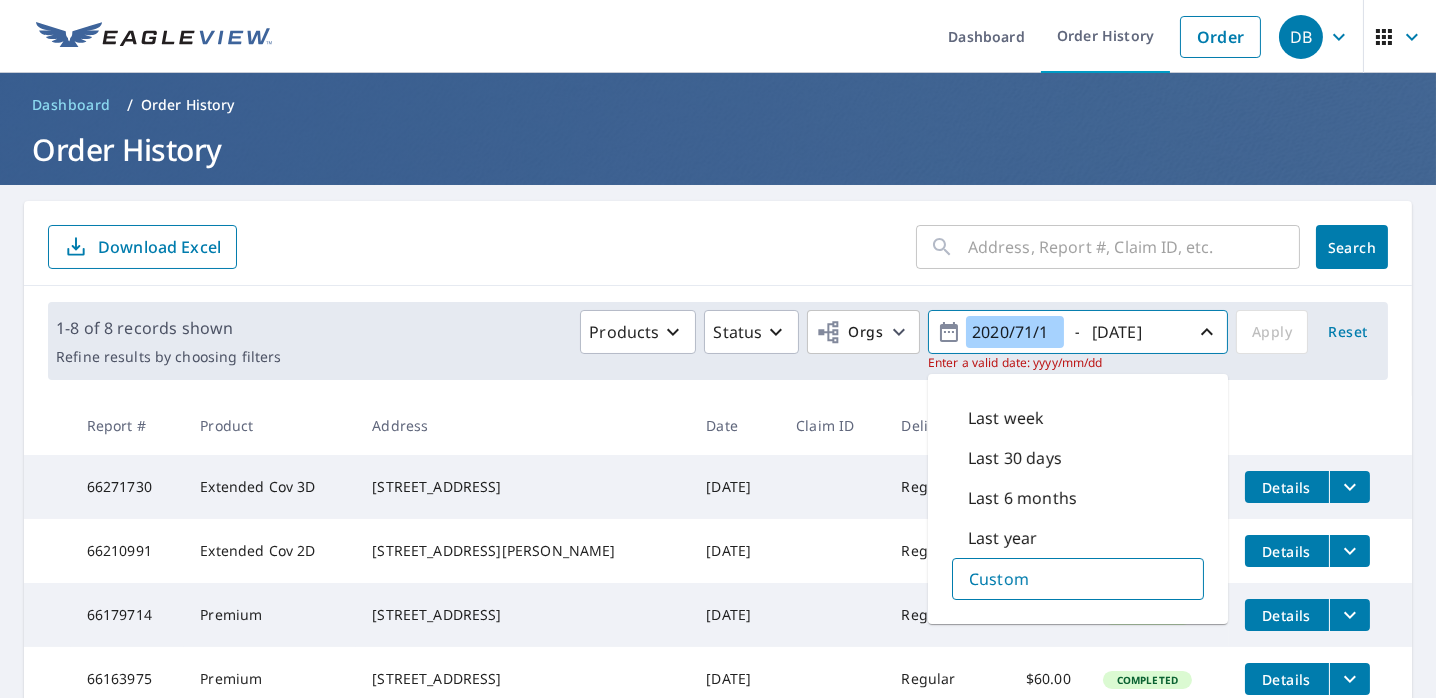 drag, startPoint x: 959, startPoint y: 331, endPoint x: 992, endPoint y: 332, distance: 33.01515 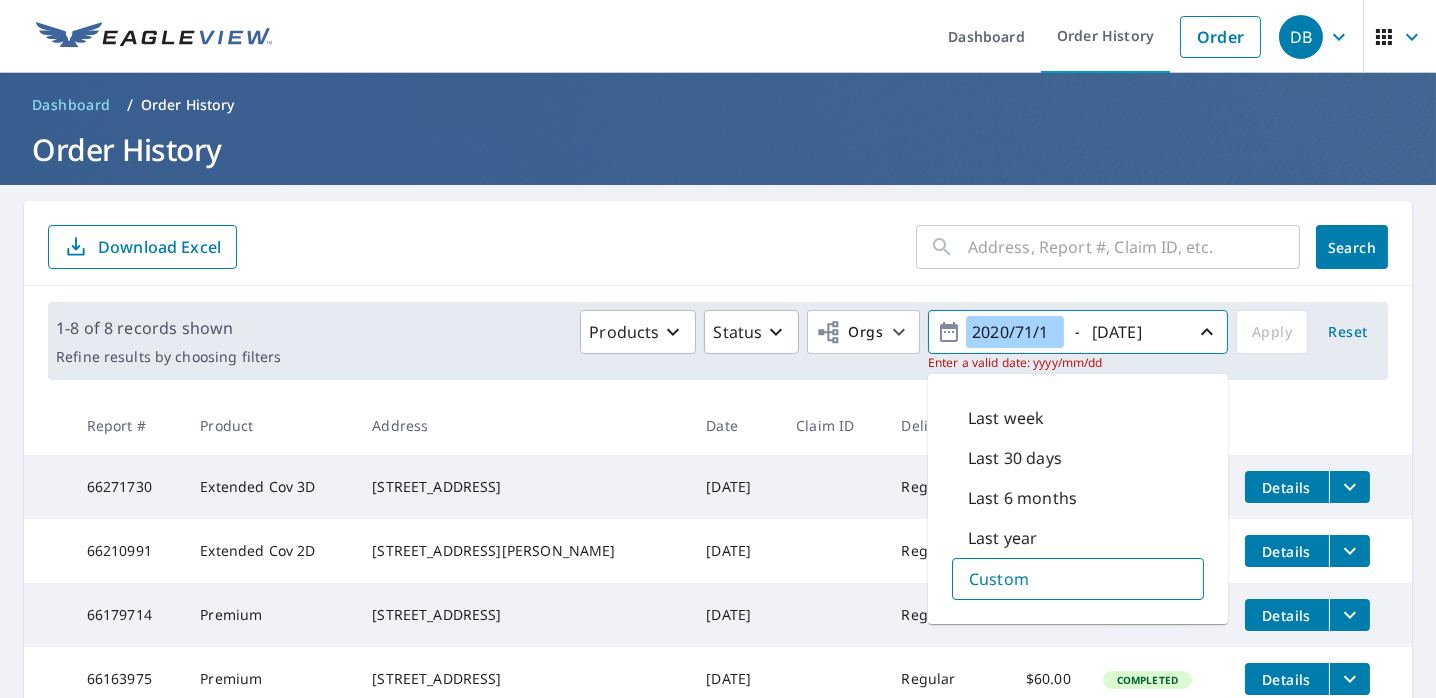 click on "2020/71/1" at bounding box center [1015, 332] 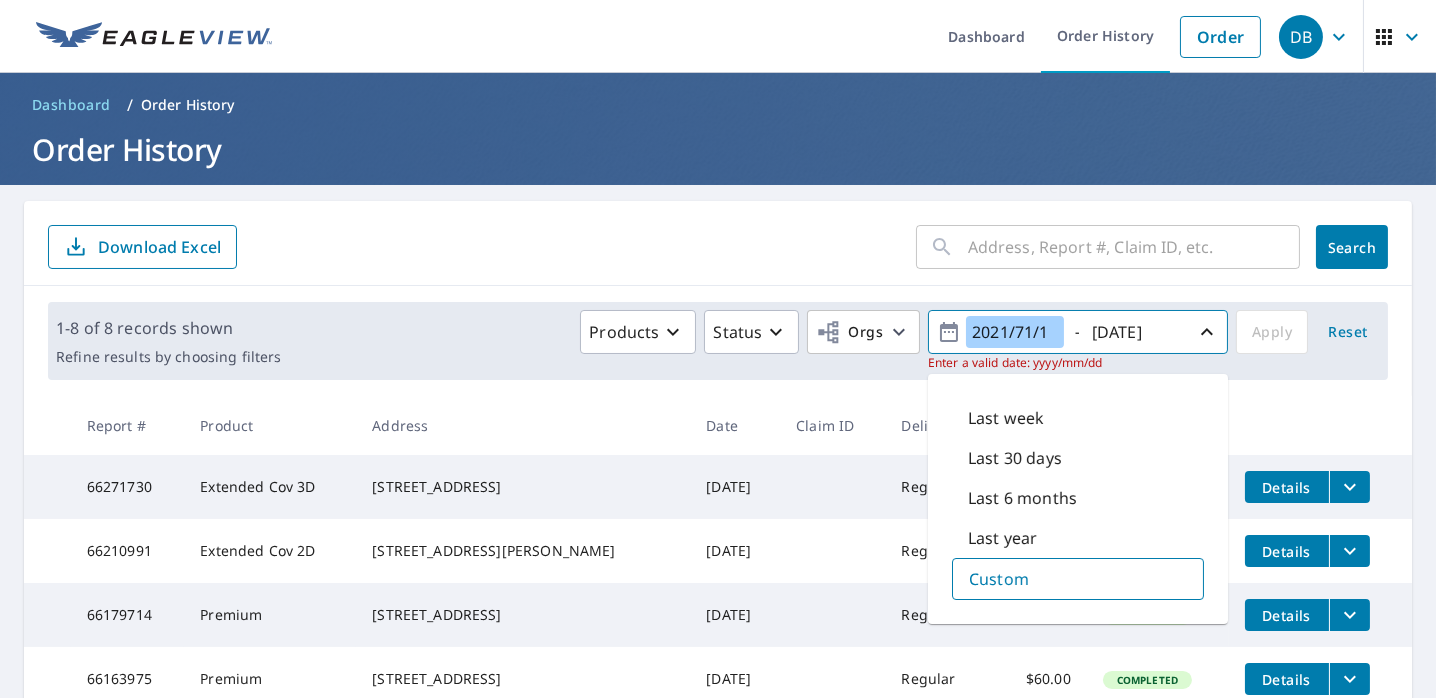 drag, startPoint x: 1001, startPoint y: 332, endPoint x: 1042, endPoint y: 332, distance: 41 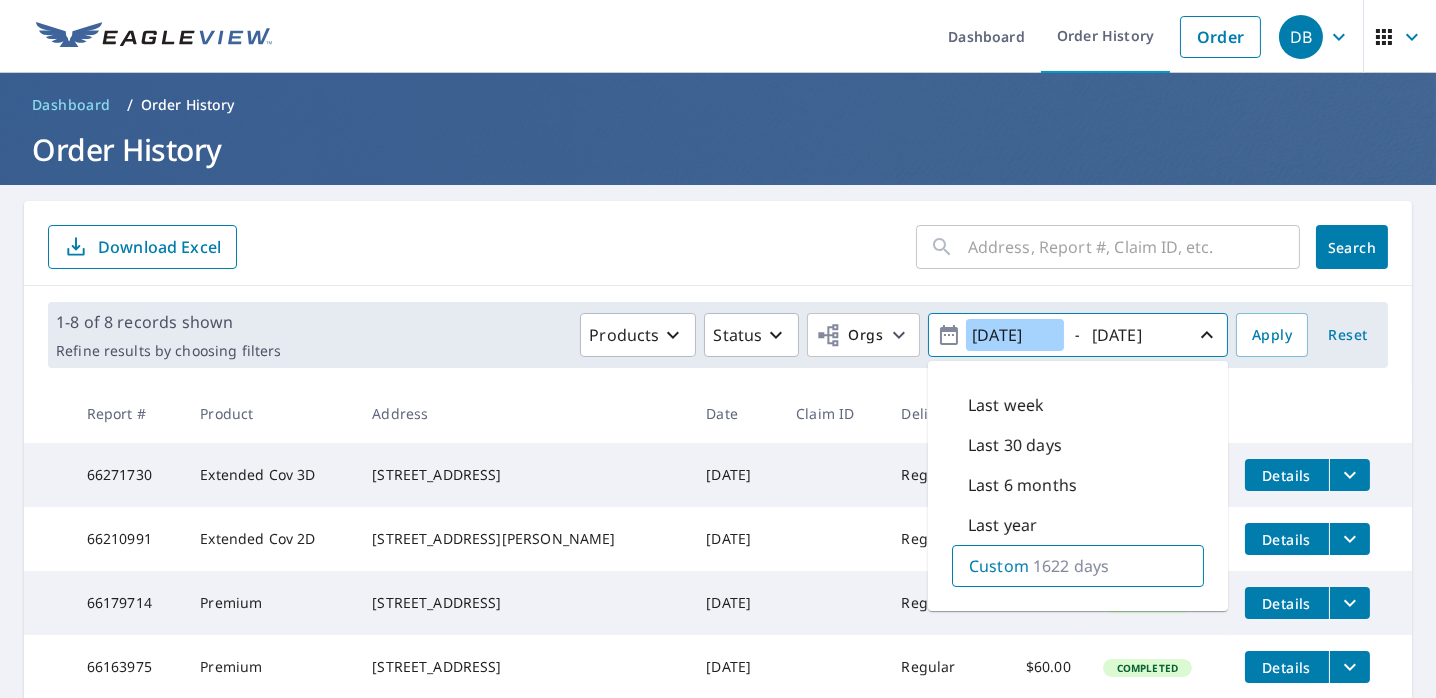 type on "2021/01/31" 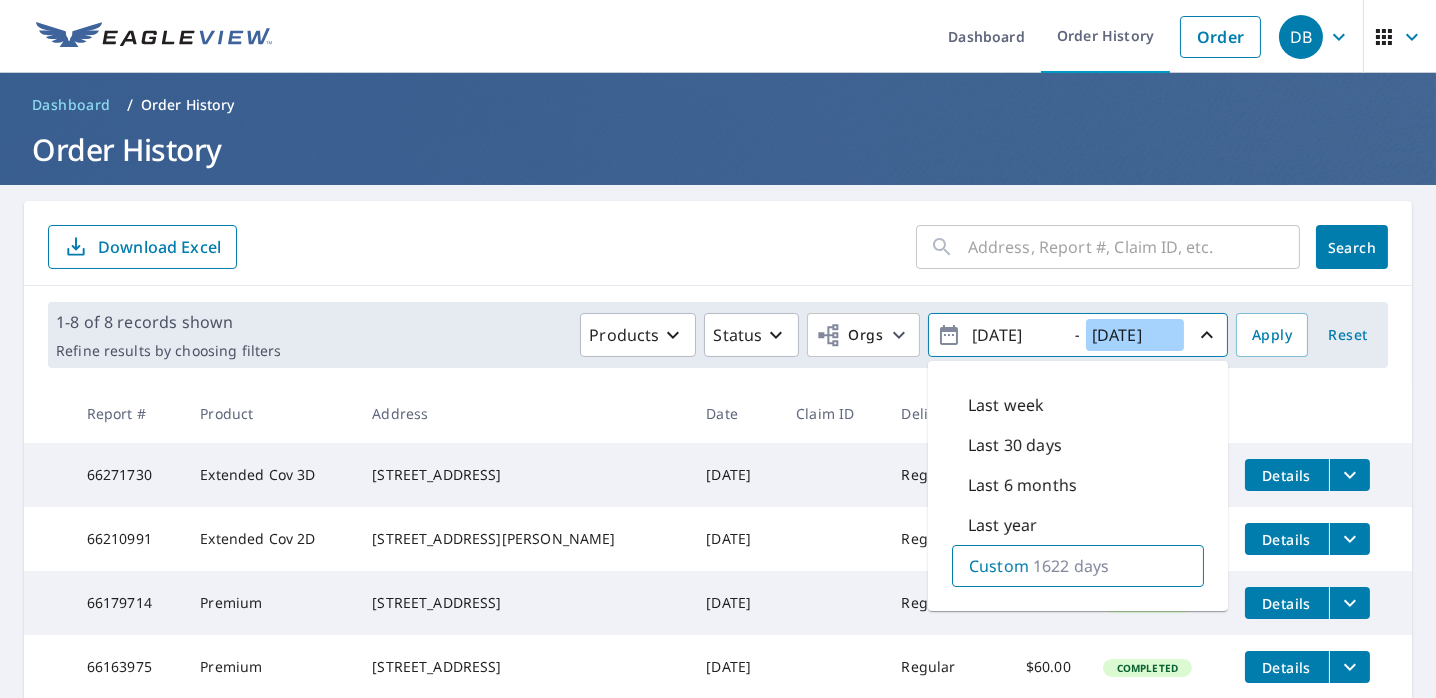 click on "2025/07/11" at bounding box center [1135, 335] 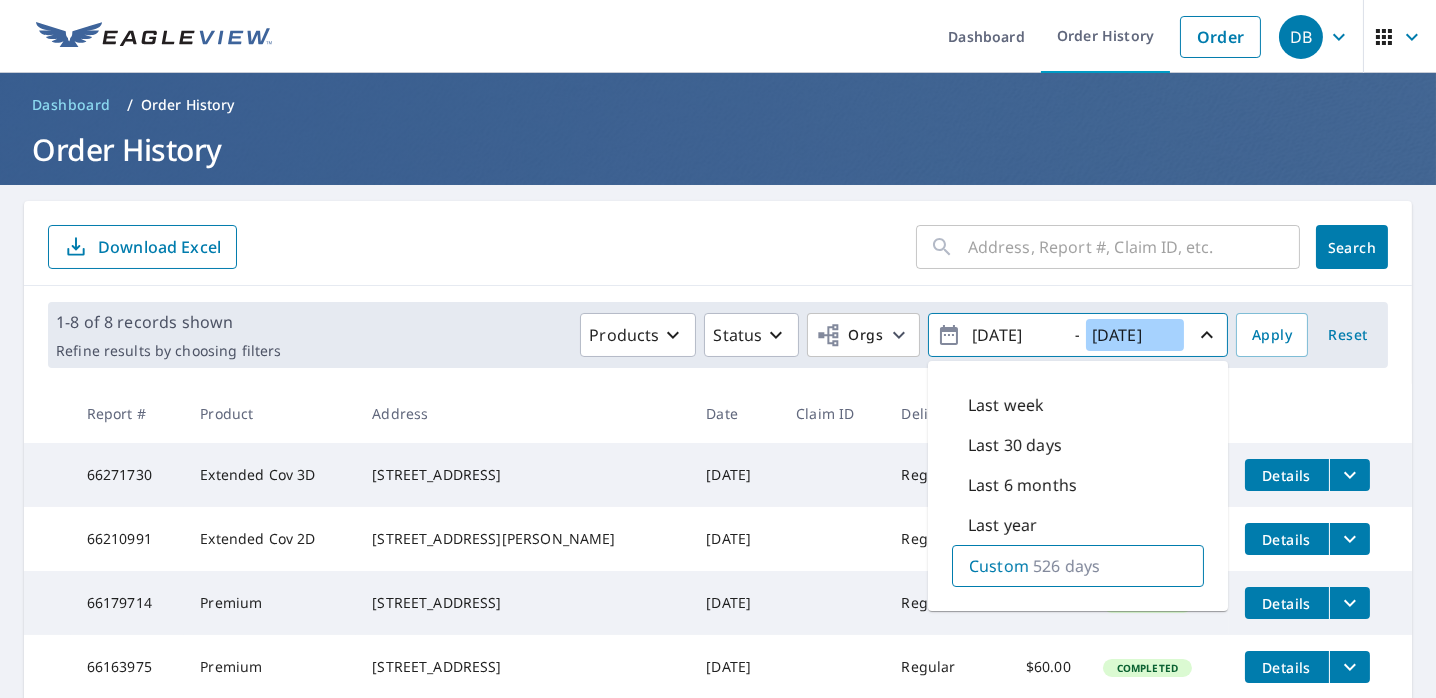 type on "2022/07/11" 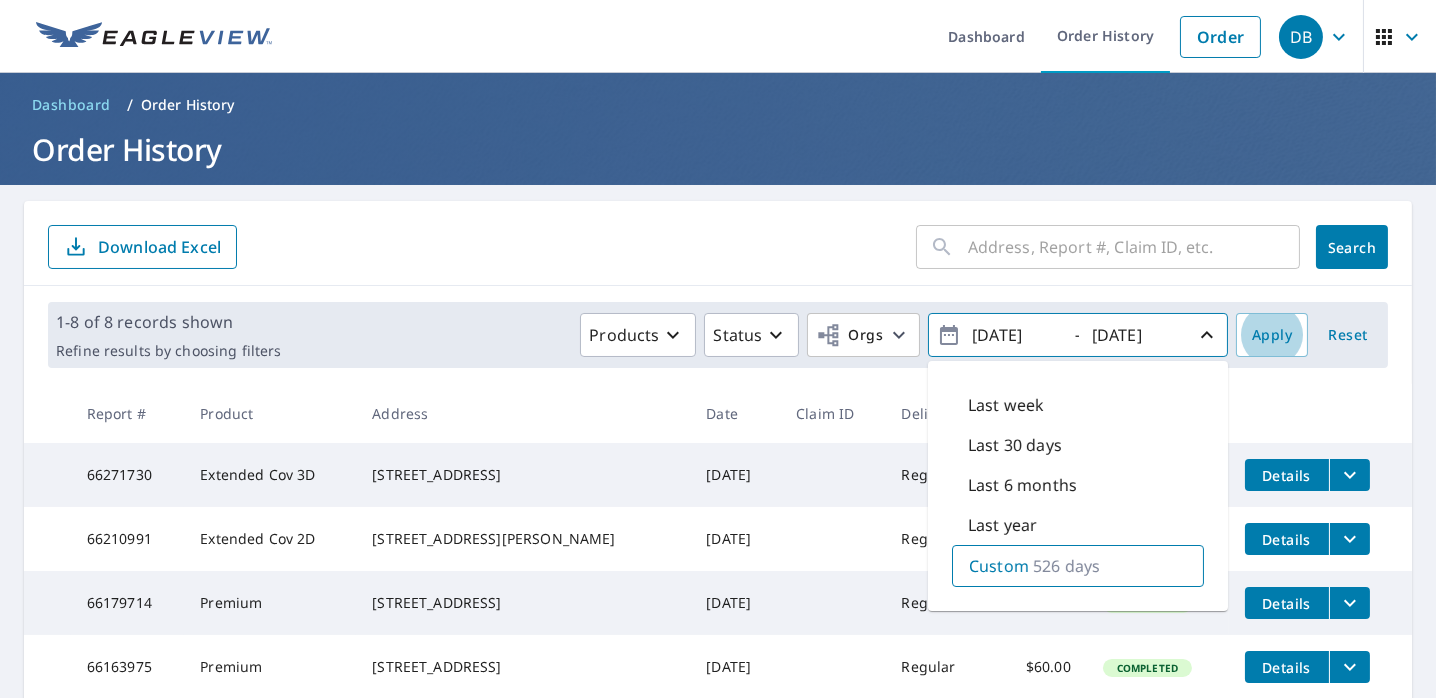 type 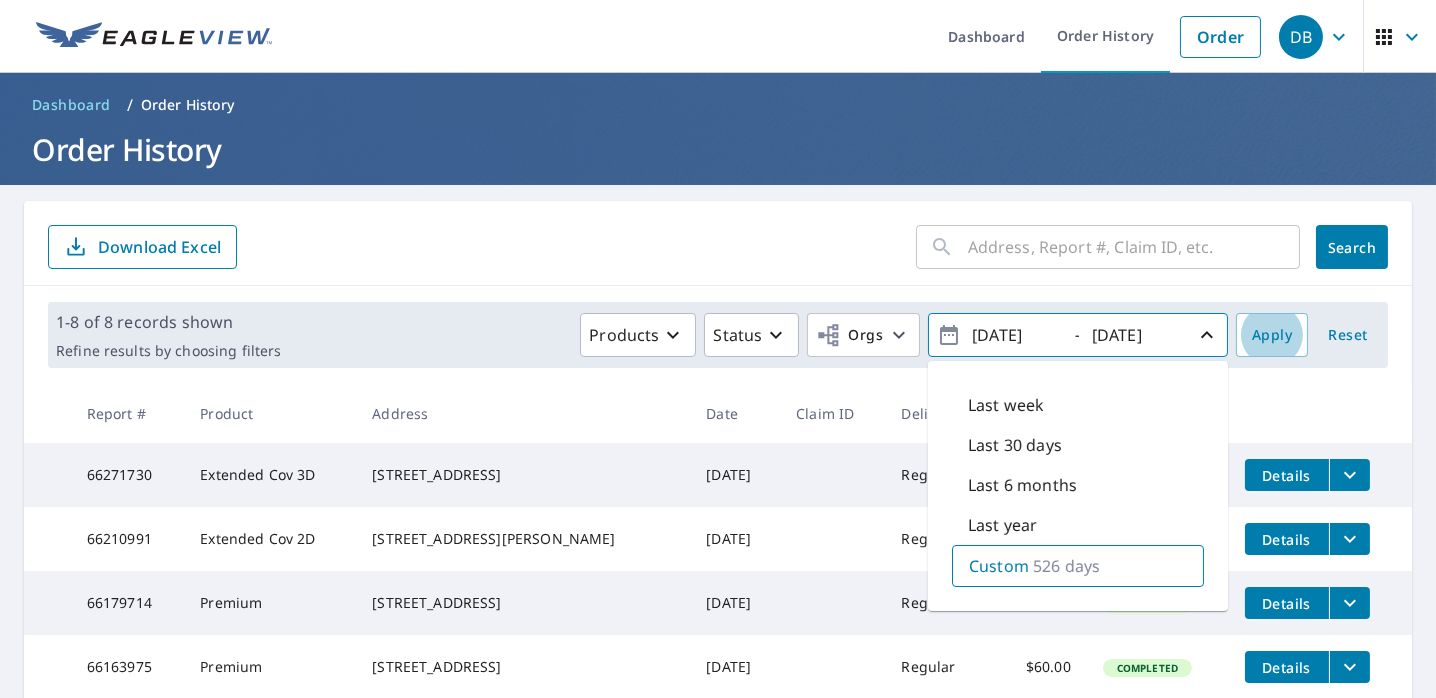 click on "Apply" at bounding box center (1272, 335) 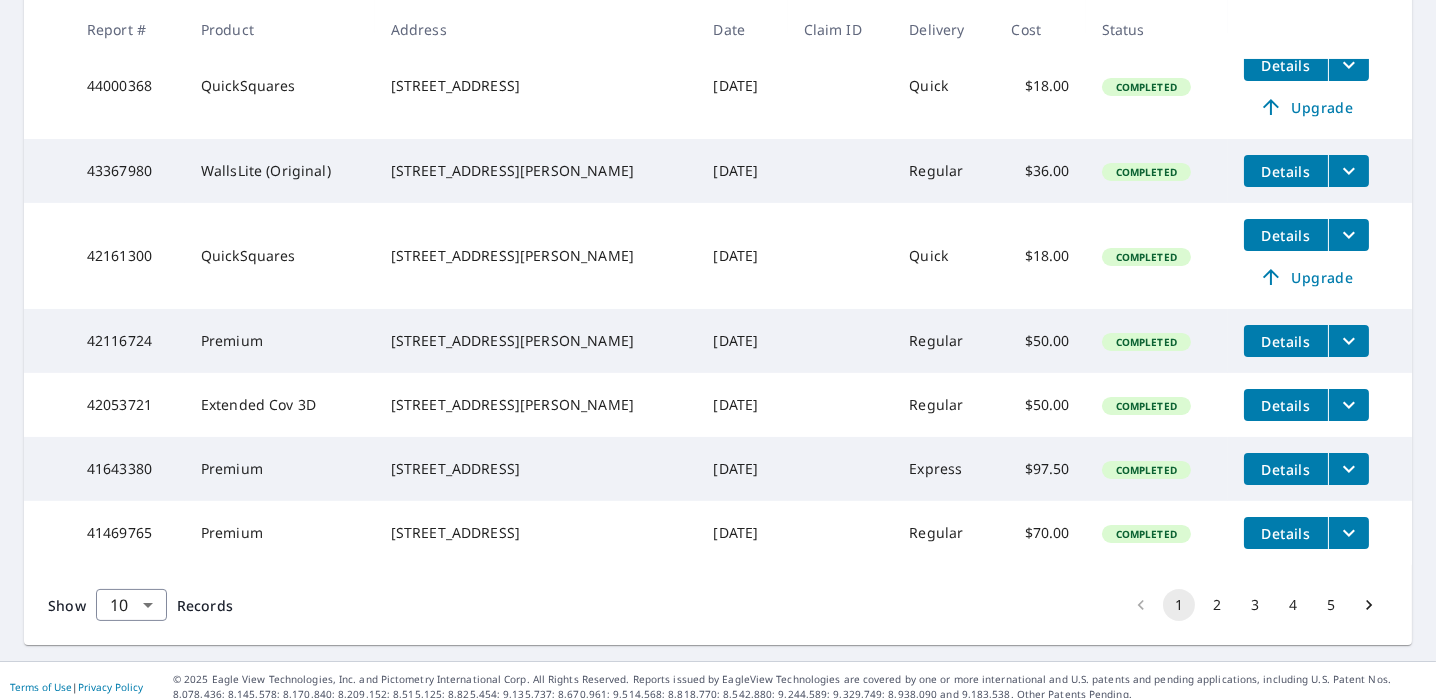 scroll, scrollTop: 781, scrollLeft: 0, axis: vertical 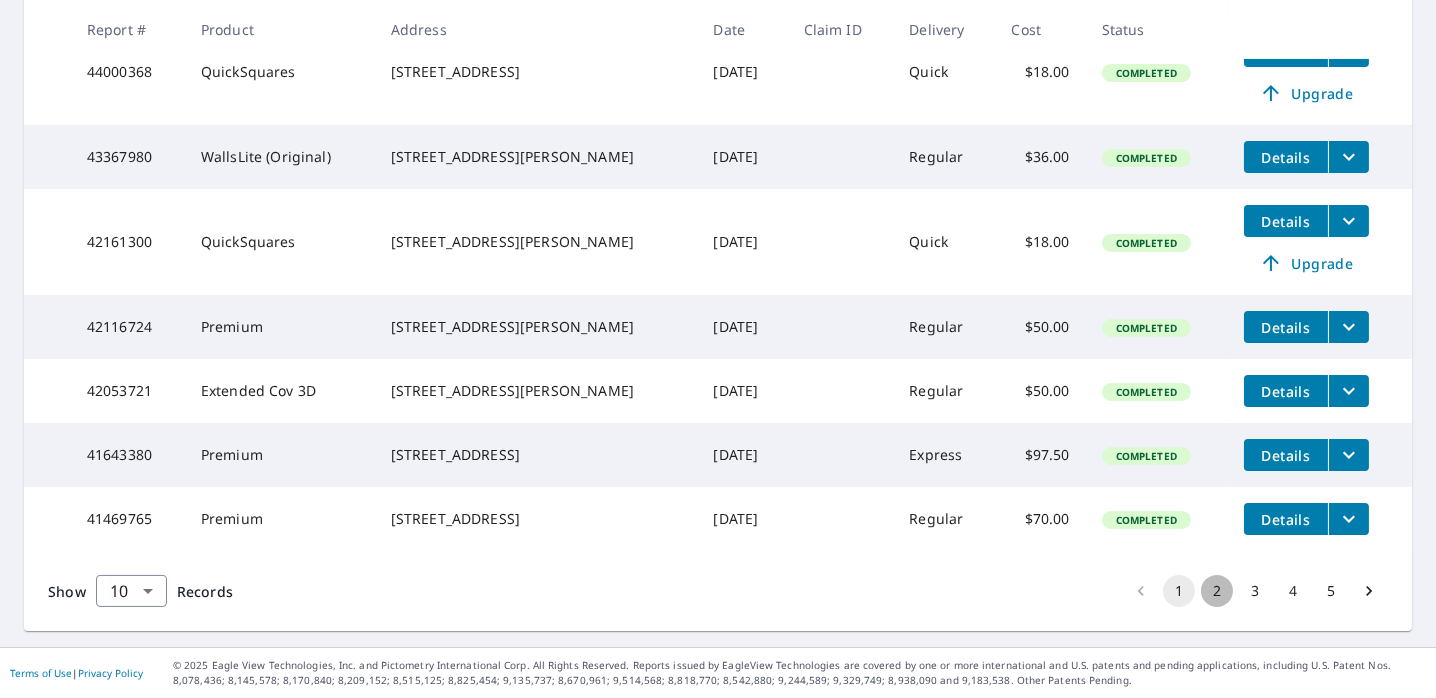 click on "2" at bounding box center (1217, 591) 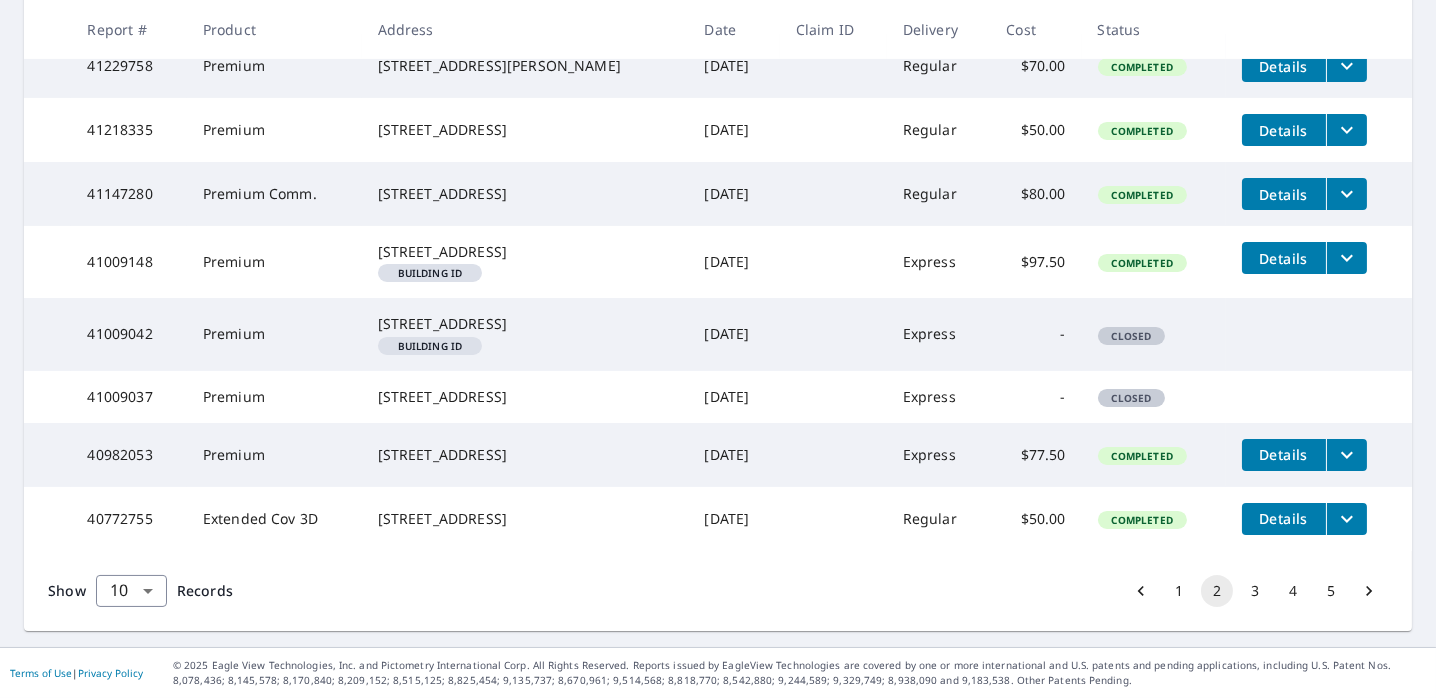 scroll, scrollTop: 651, scrollLeft: 0, axis: vertical 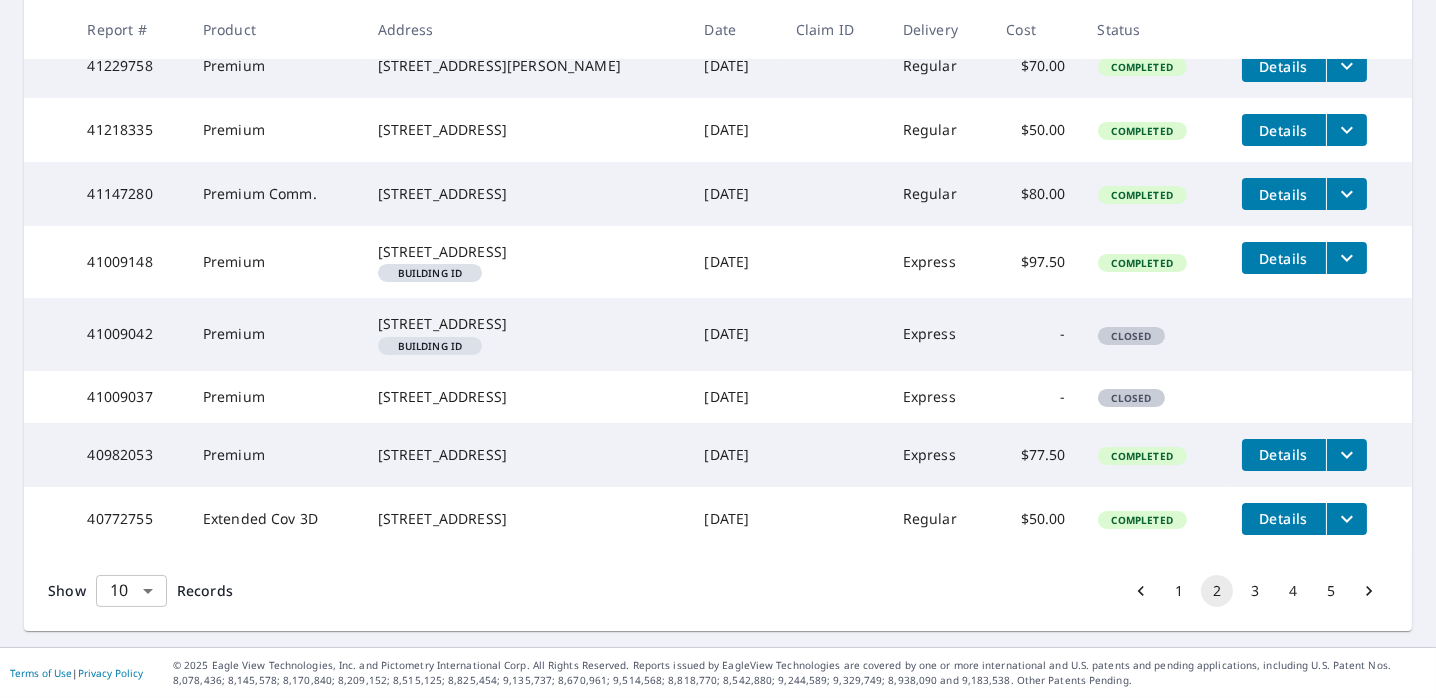 click on "DB DB
Dashboard Order History Order DB Dashboard / Order History Order History ​ Search Download Excel 11-20 of 42 records shown Refine results by choosing filters Products Status Orgs Custom Apply Reset Report # Product Address Date Claim ID Delivery Cost Status 41469718 Extended Cov 3D 1600 Valleywood Trl
Mansfield, TX 76063-5458 Jul 28, 2021 Regular $70.00 Completed Details 41344158 Premium 5 Devon Ct
Mansfield, TX 76063-4890 Jul 20, 2021 Regular $50.00 Completed Details 41229758 Premium 2208 Sapphire Dr
Arlington, TX 76017-4526 Jul 13, 2021 Regular $70.00 Completed Details 41218335 Premium 3002 Oaklawn Ct
Arlington, TX 76001-6603 Jul 13, 2021 Regular $50.00 Completed Details 41147280 Premium Comm. 600 Strada Cir
Mansfield, TX 76063-3201 Jul 08, 2021 Regular $80.00 Completed Details 41009148 Premium 2731 Waterfront Dr
Grand Prairie, TX 75054-7266 Building ID   Jun 30, 2021 Express $97.50 Completed Details 41009042 Premium 2731 Waterfront Dr
Grand Prairie, TX 75054-7266 Building ID   Jun 30, 2021 -" at bounding box center (718, 349) 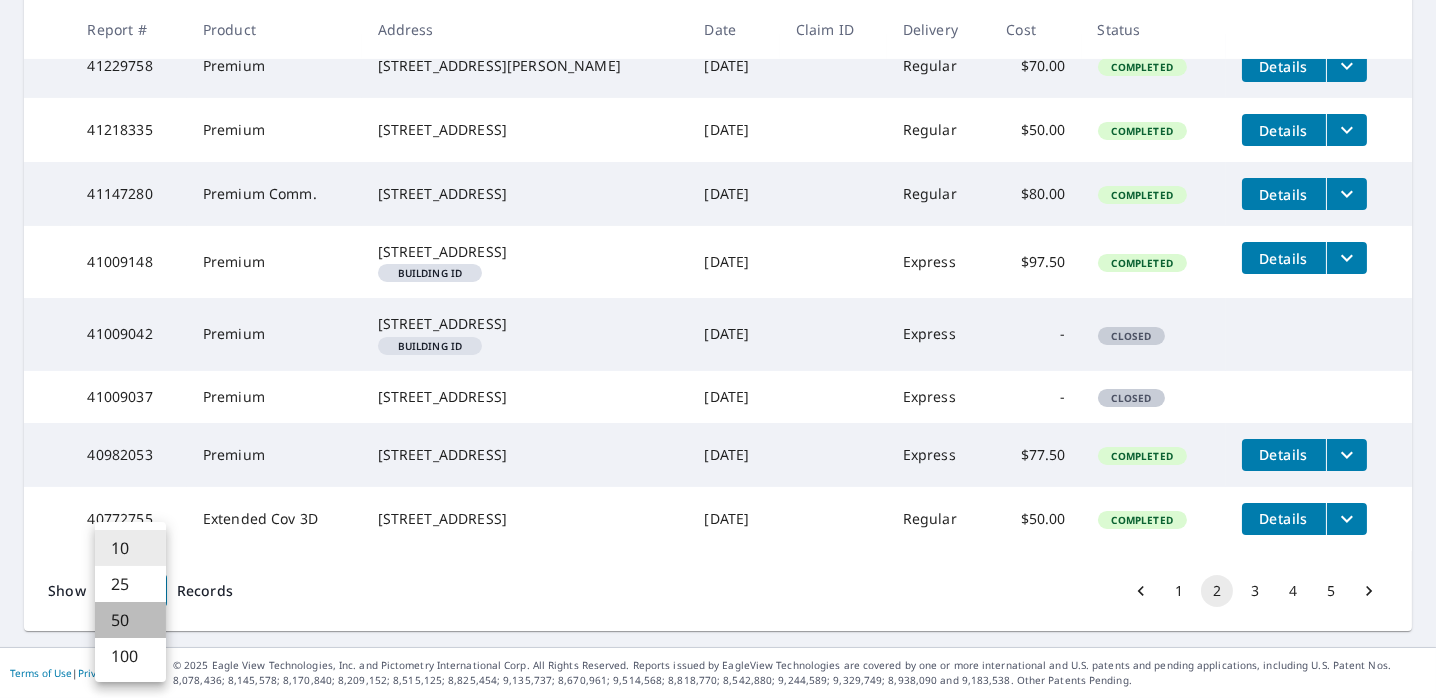click on "50" at bounding box center [130, 620] 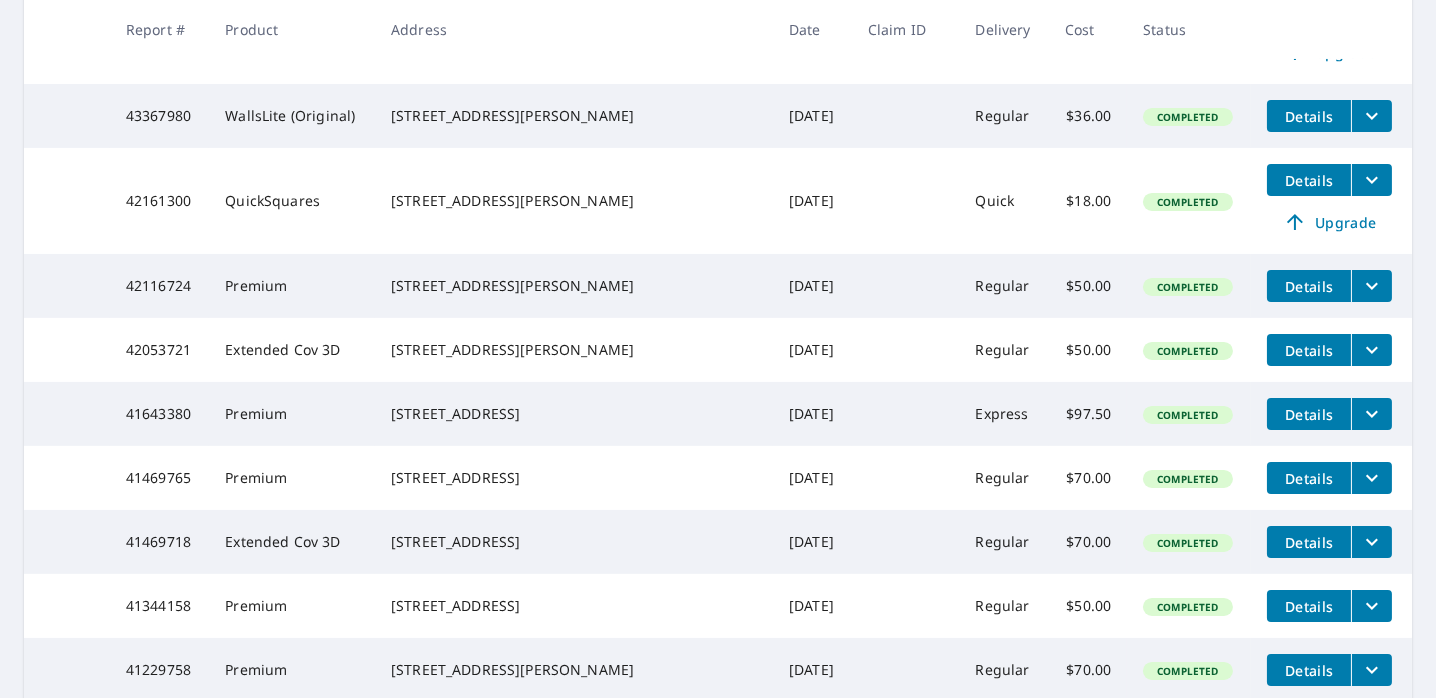 scroll, scrollTop: 99, scrollLeft: 0, axis: vertical 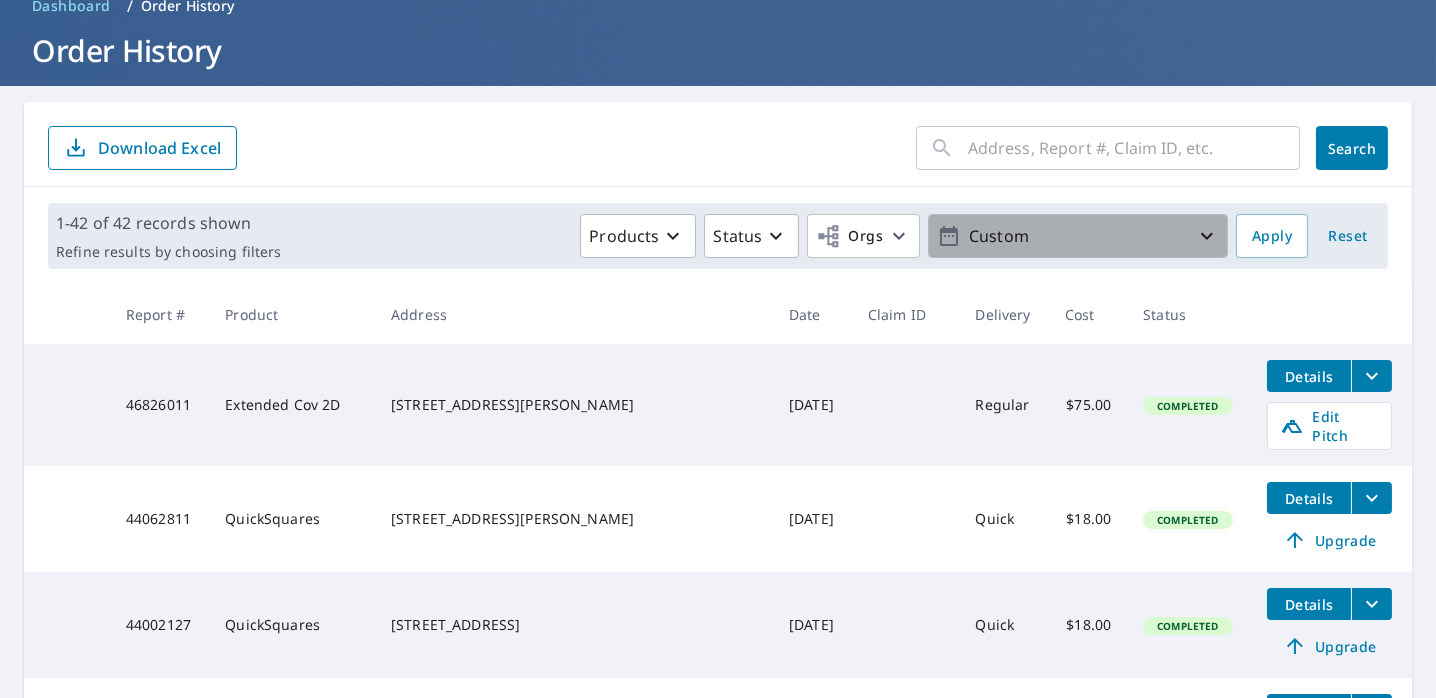click on "Custom" at bounding box center [1078, 236] 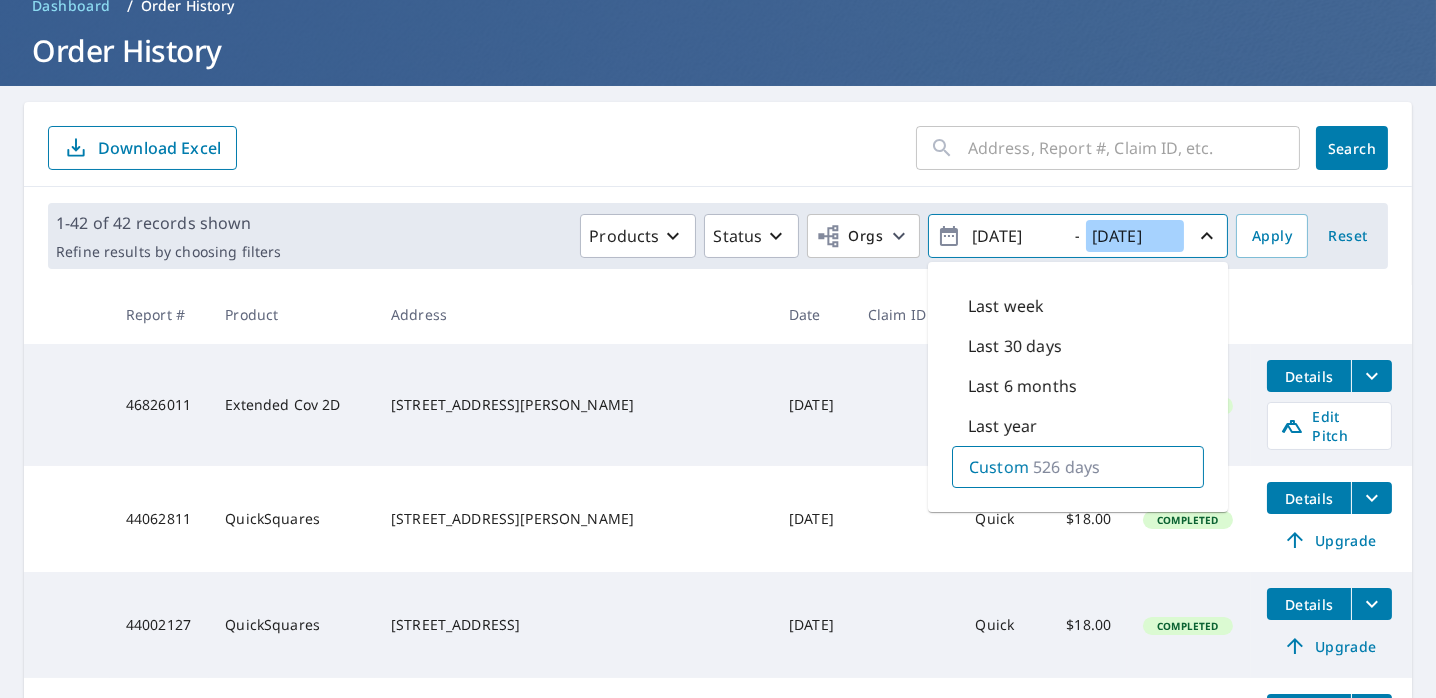 click on "2022/07/11" at bounding box center (1135, 236) 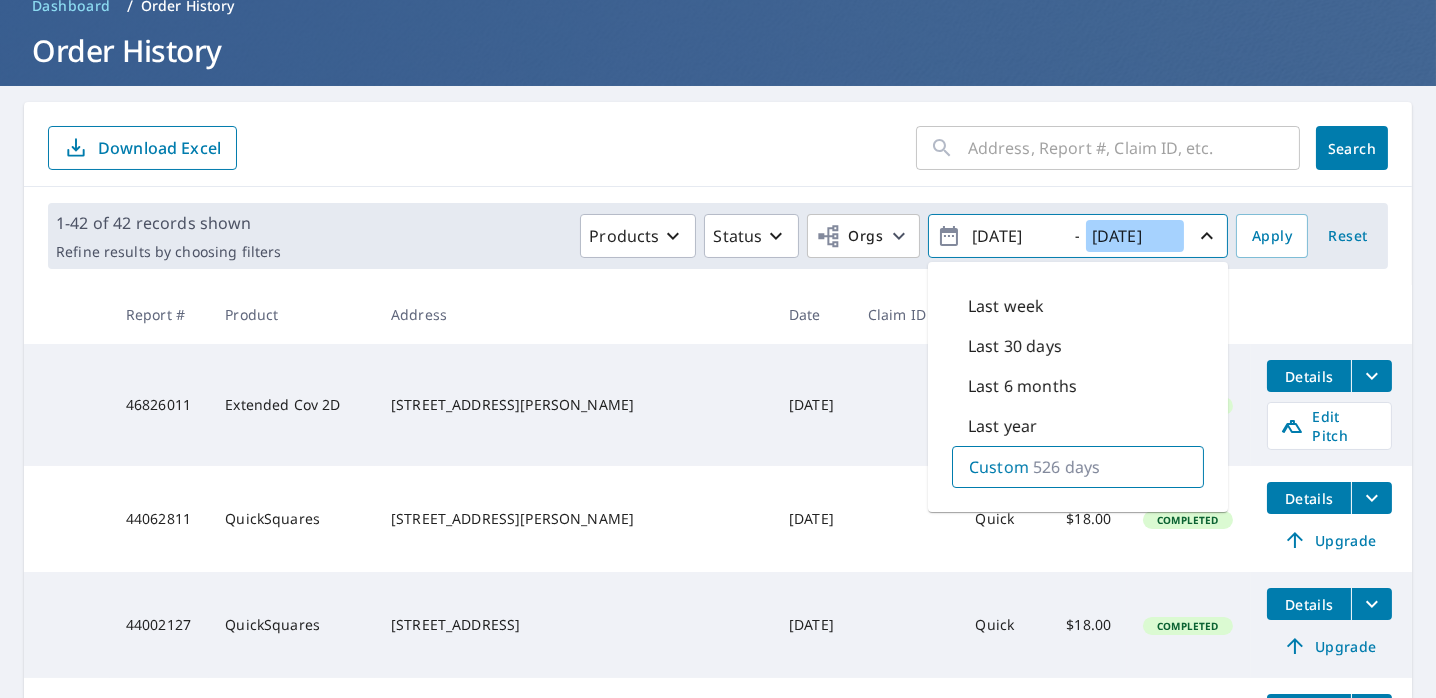 drag, startPoint x: 1140, startPoint y: 236, endPoint x: 1126, endPoint y: 235, distance: 14.035668 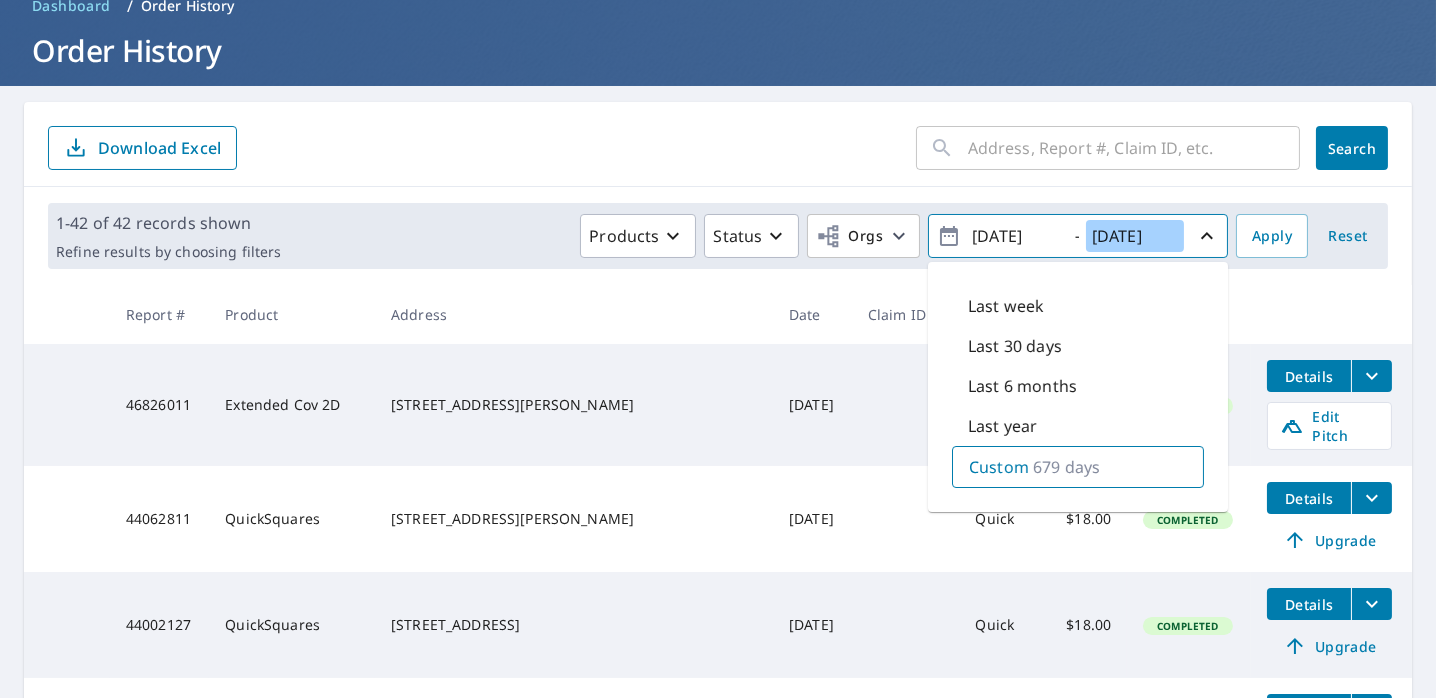 type on "2022/12/11" 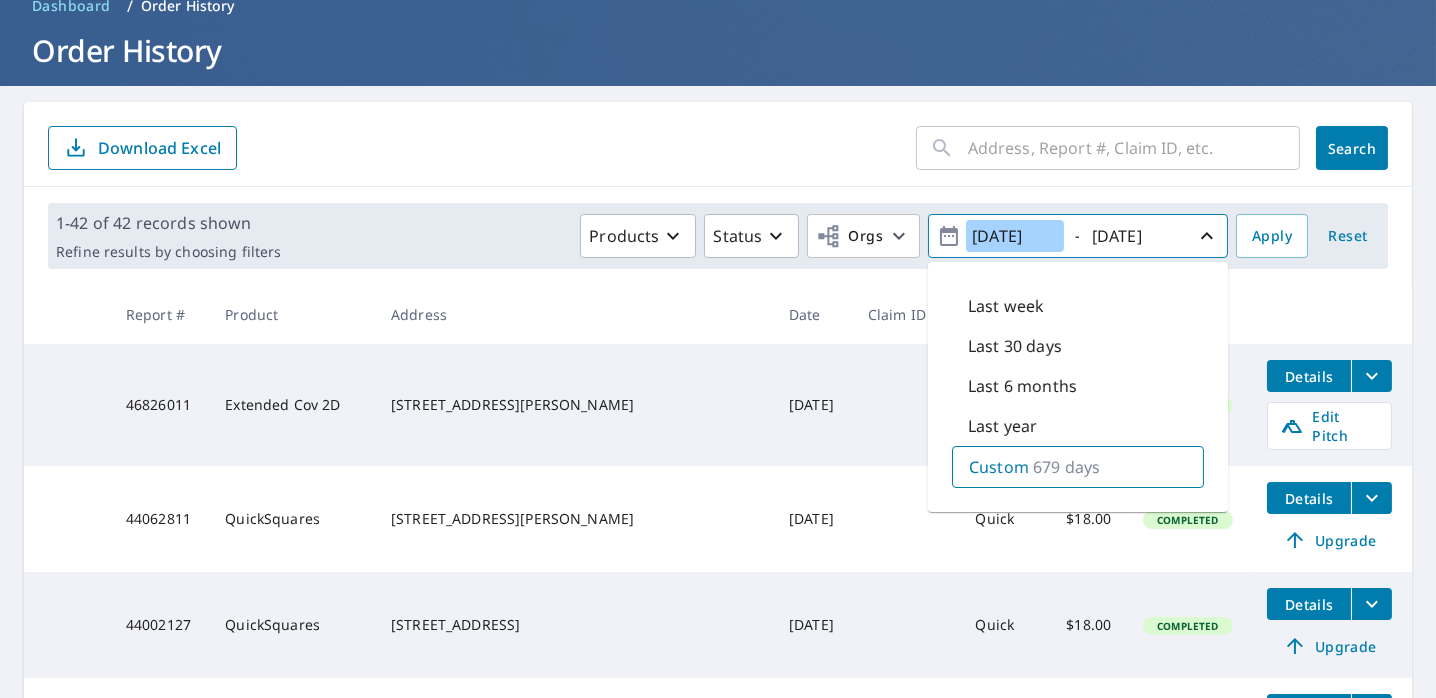 click on "2021/01/31" at bounding box center (1015, 236) 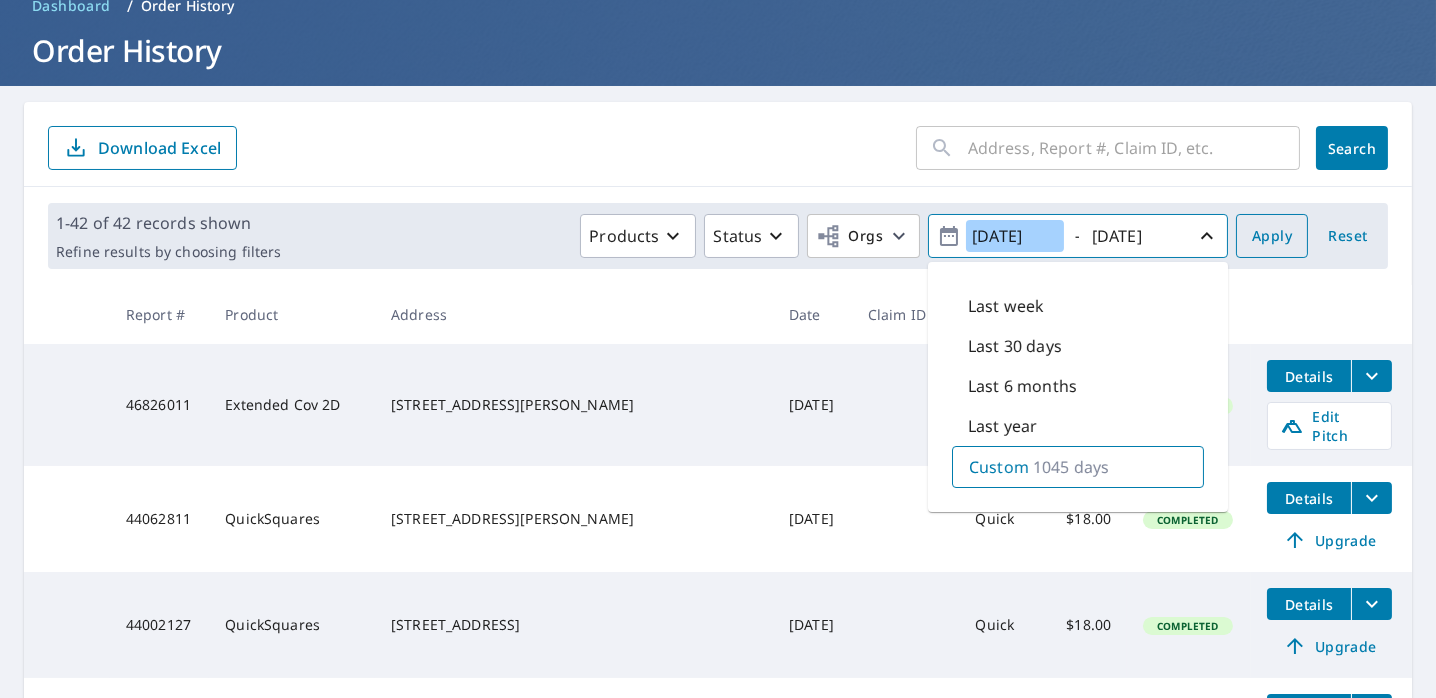 type on "2020/01/31" 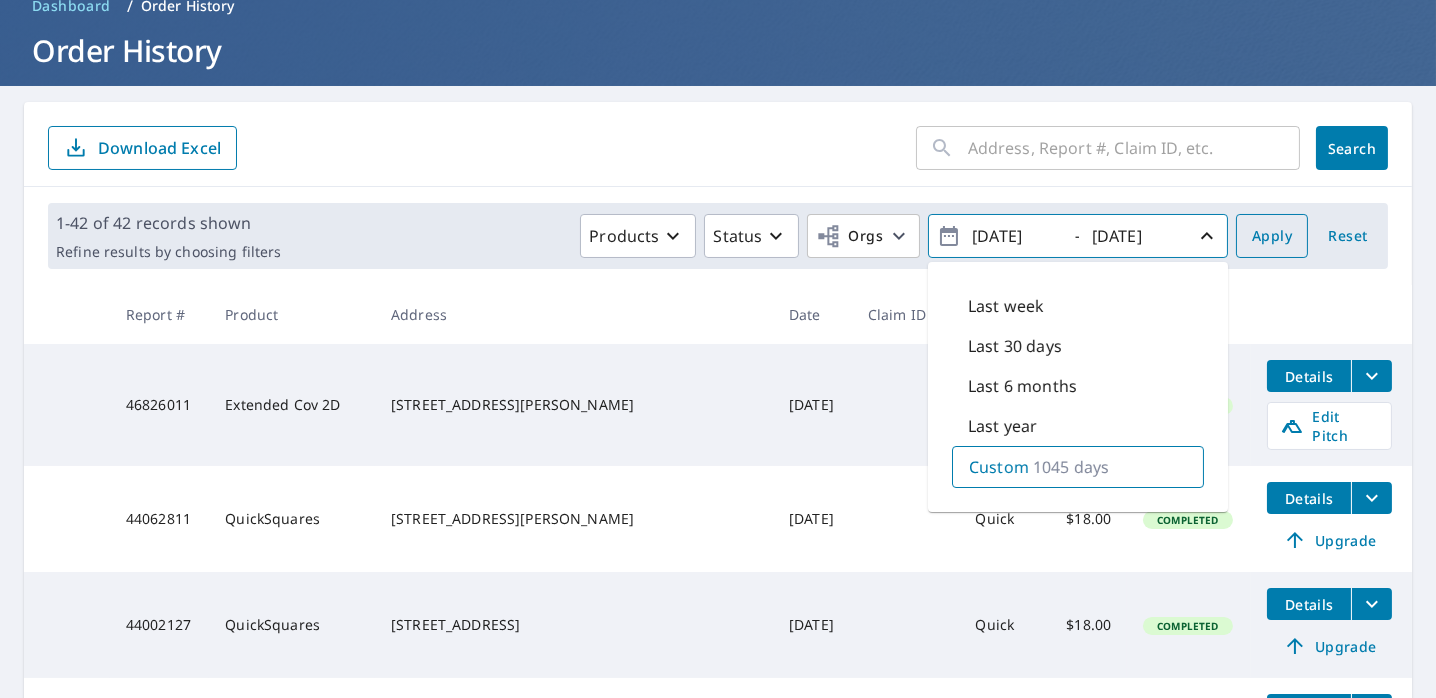 click on "Apply" at bounding box center [1272, 236] 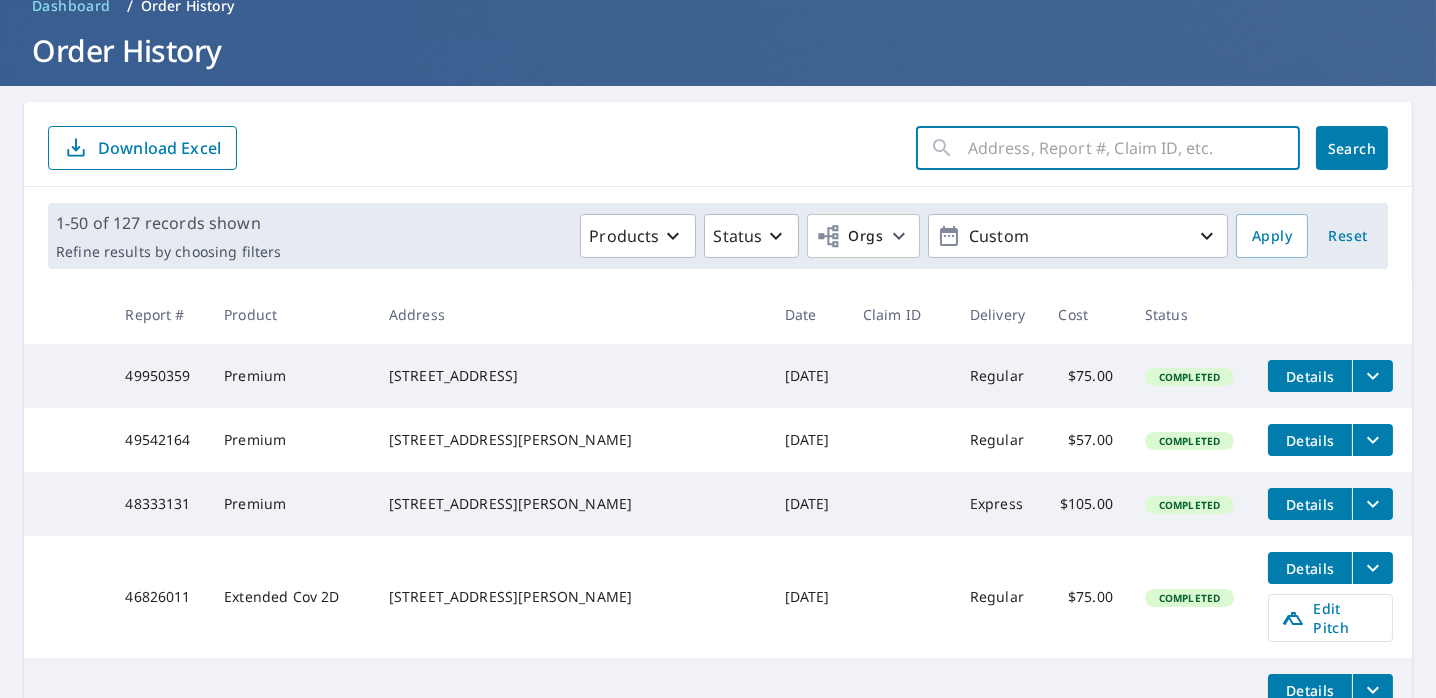 click at bounding box center [1134, 148] 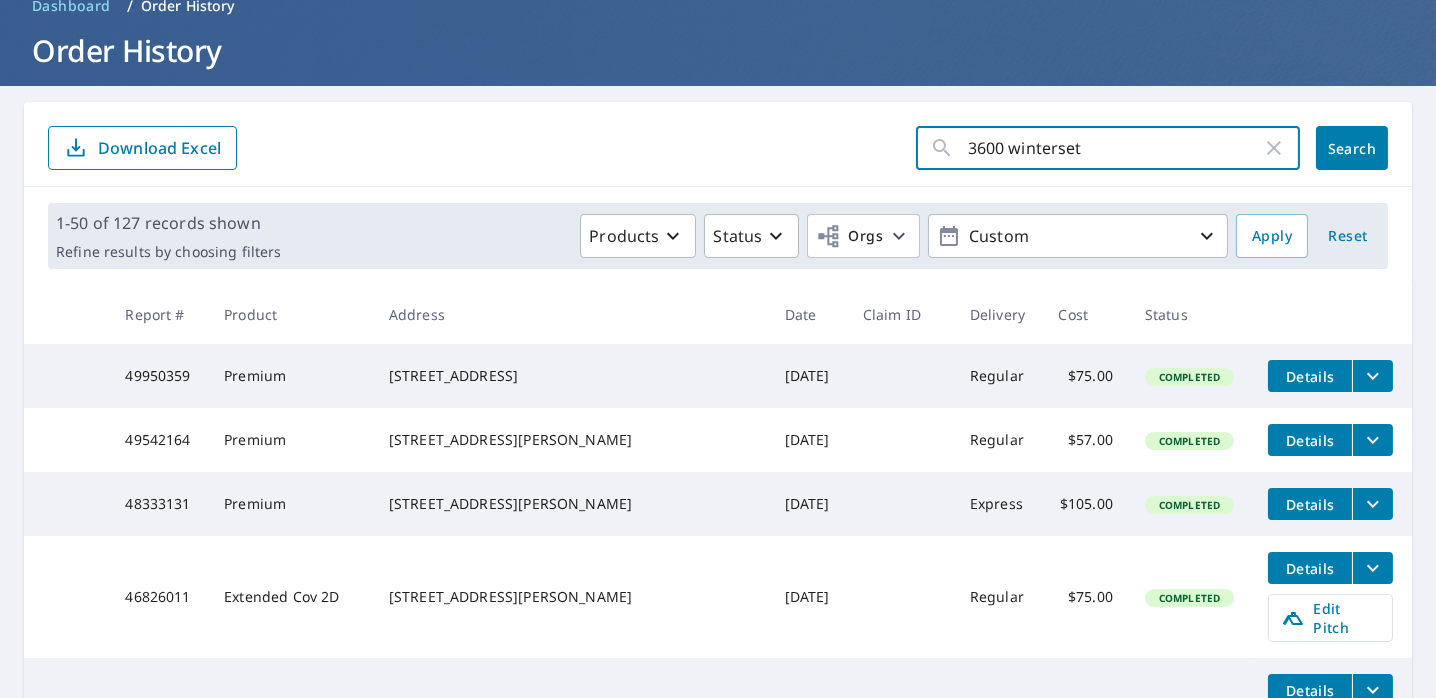 type on "3600 winterset" 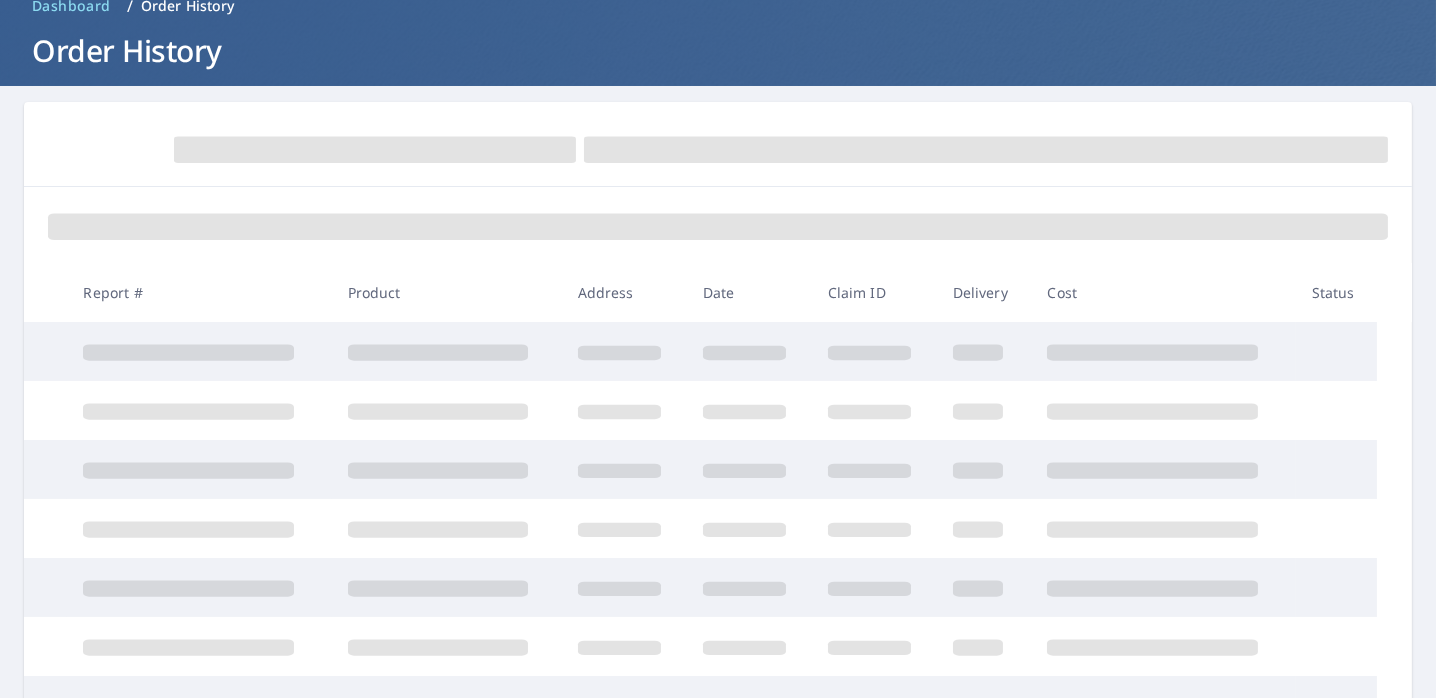 scroll, scrollTop: 0, scrollLeft: 0, axis: both 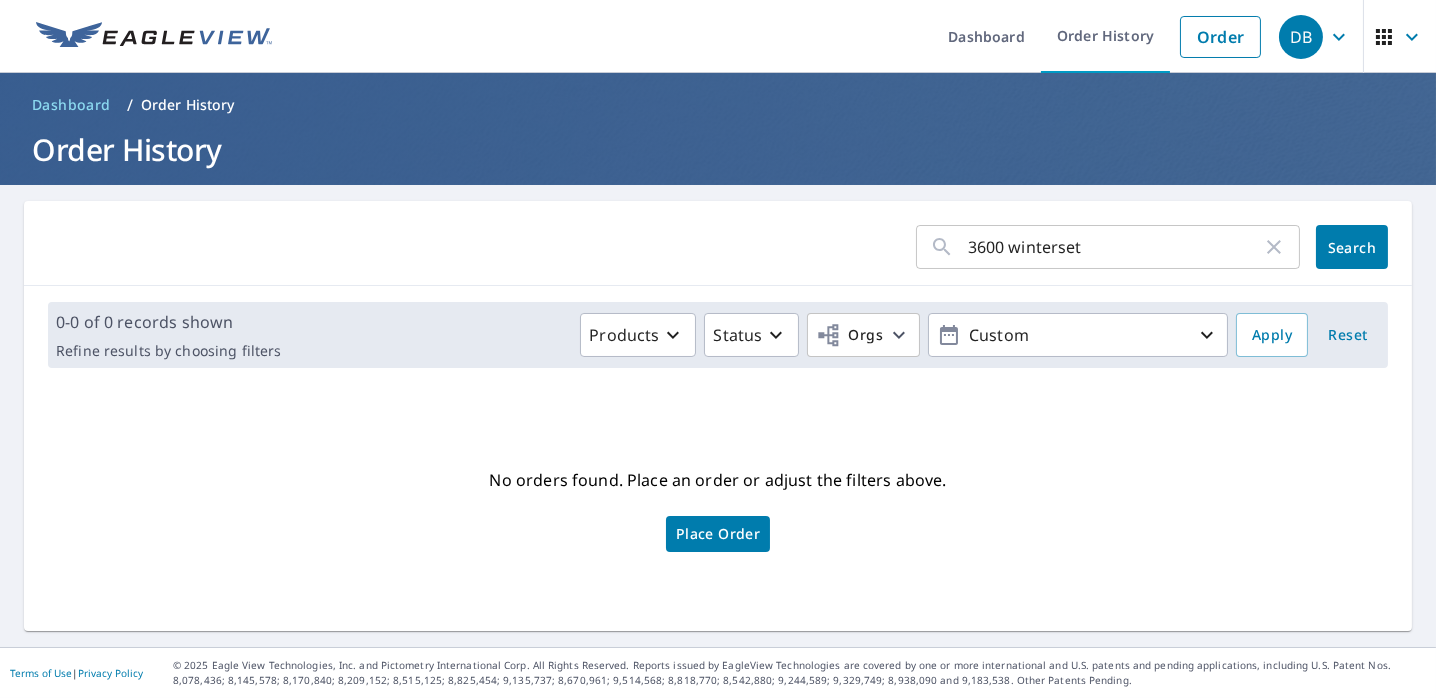 drag, startPoint x: 1062, startPoint y: 250, endPoint x: 741, endPoint y: 242, distance: 321.09967 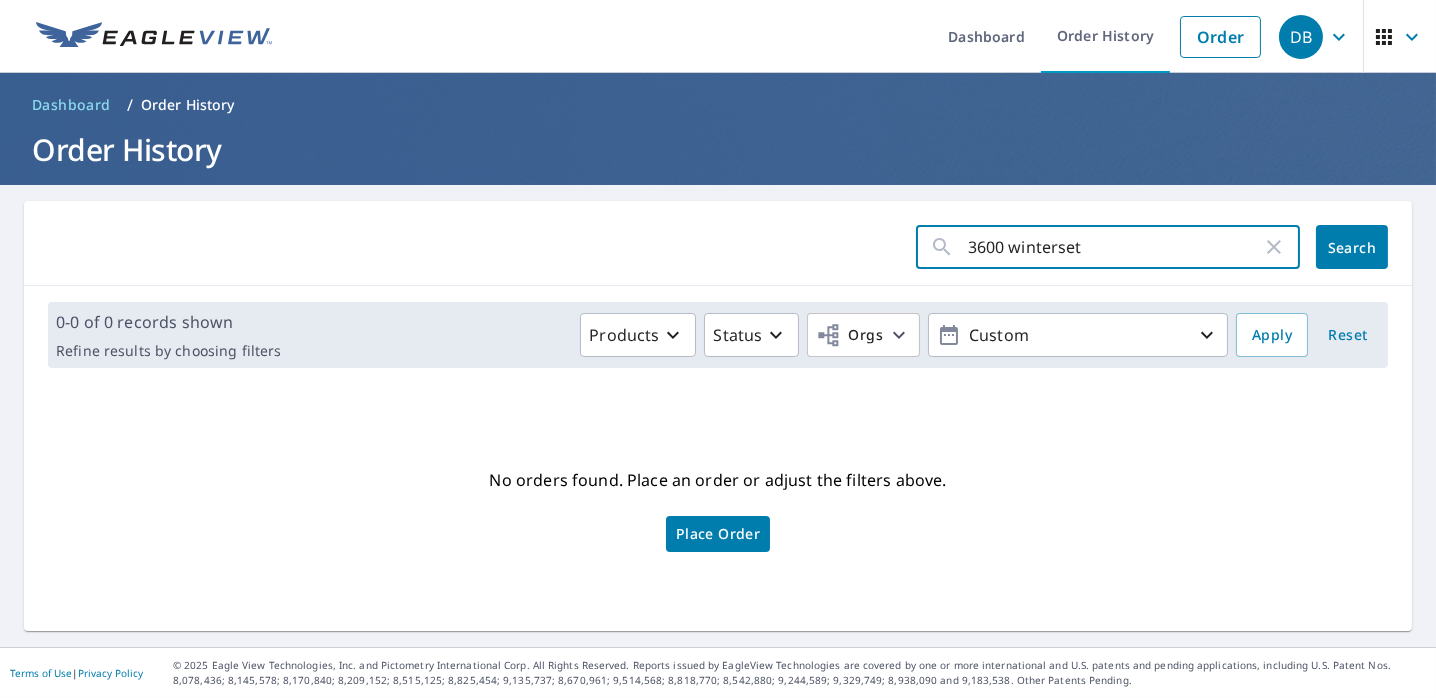 paste on "11729 E FM 917" 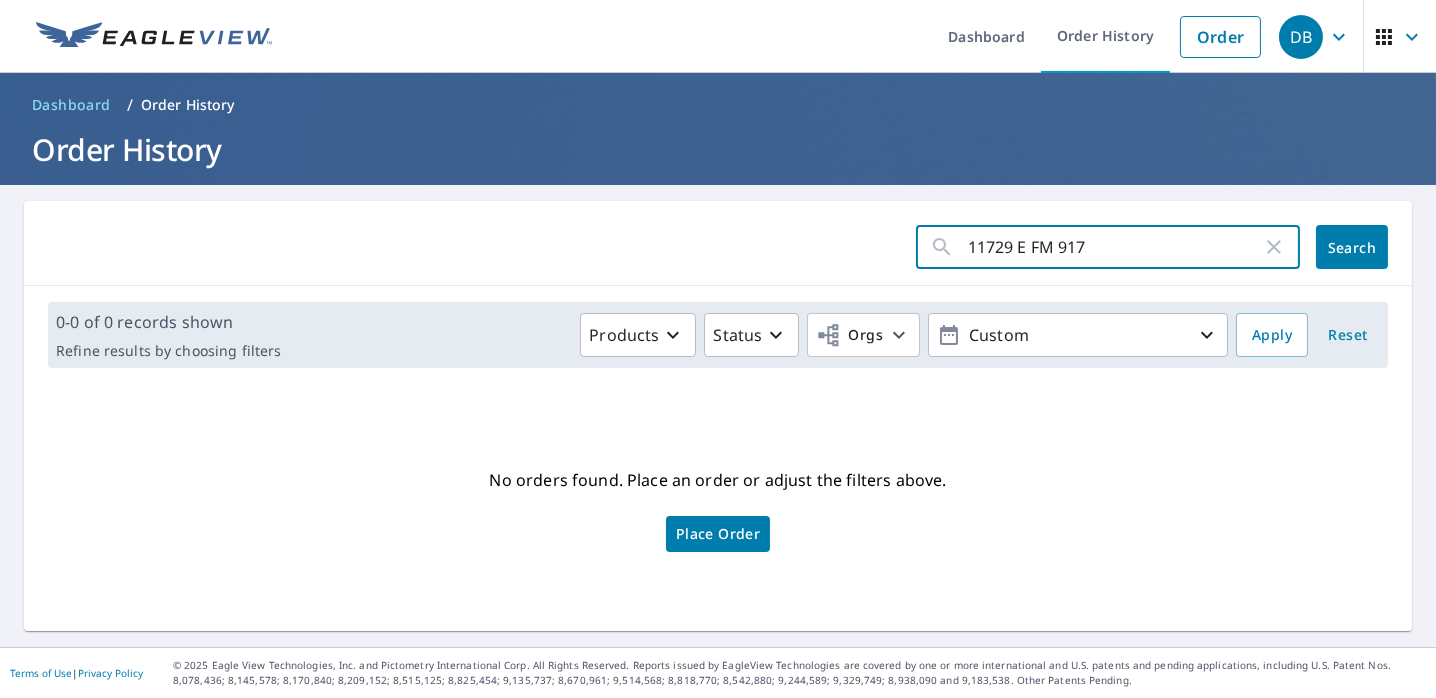 drag, startPoint x: 1080, startPoint y: 244, endPoint x: 863, endPoint y: 249, distance: 217.0576 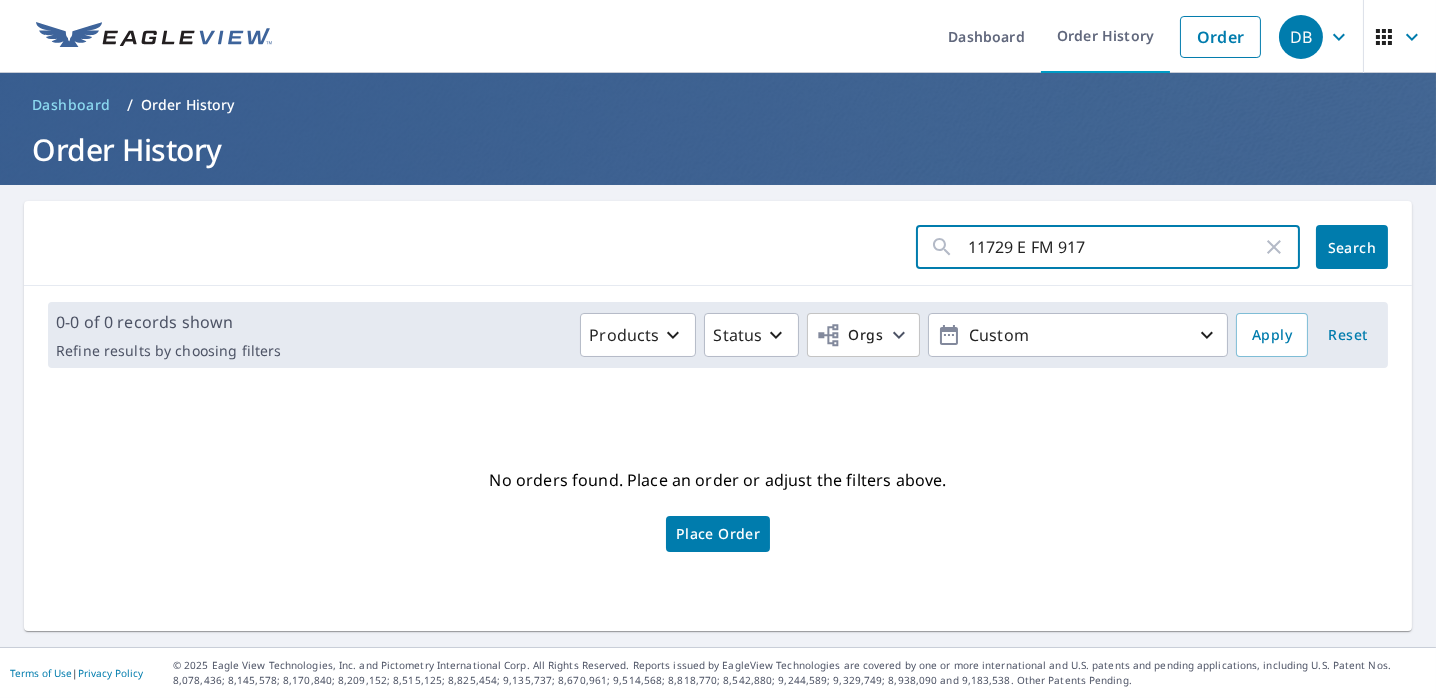 paste on "3600 Winterset Tr." 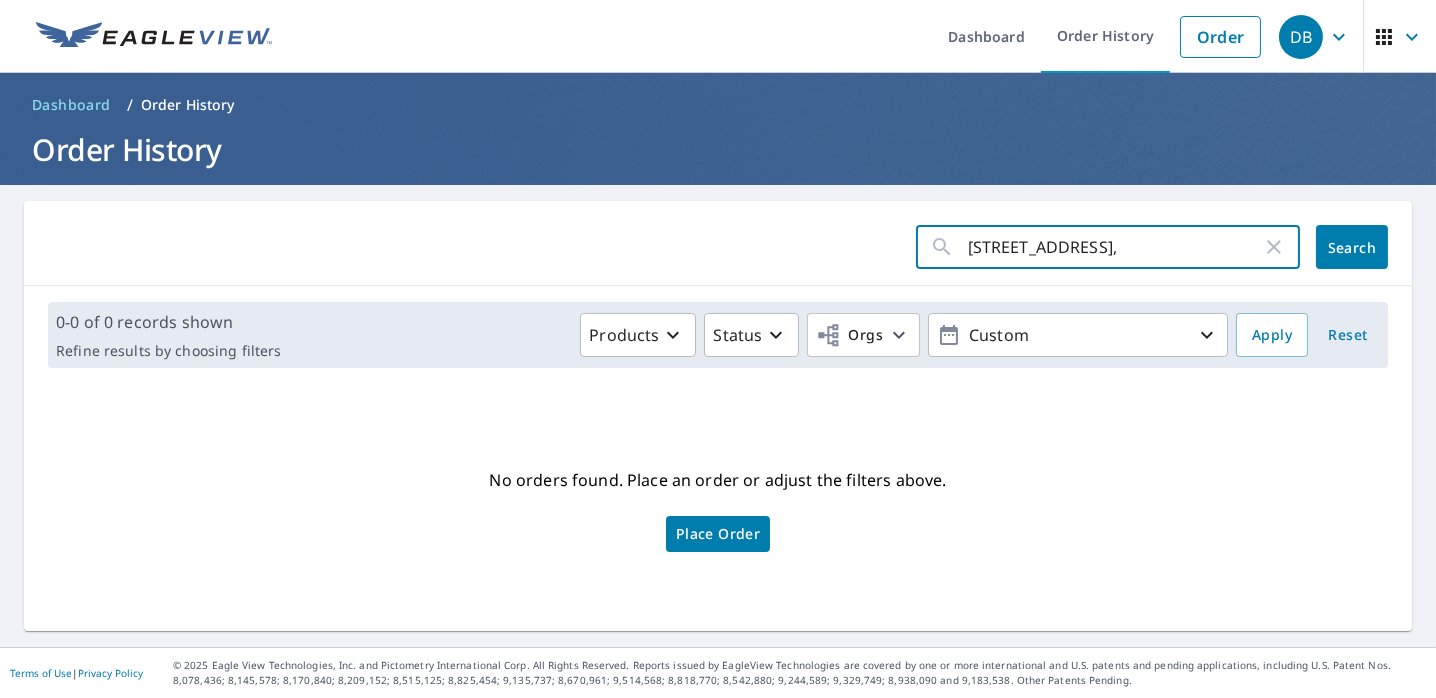 type on "3600 Winterset Trl," 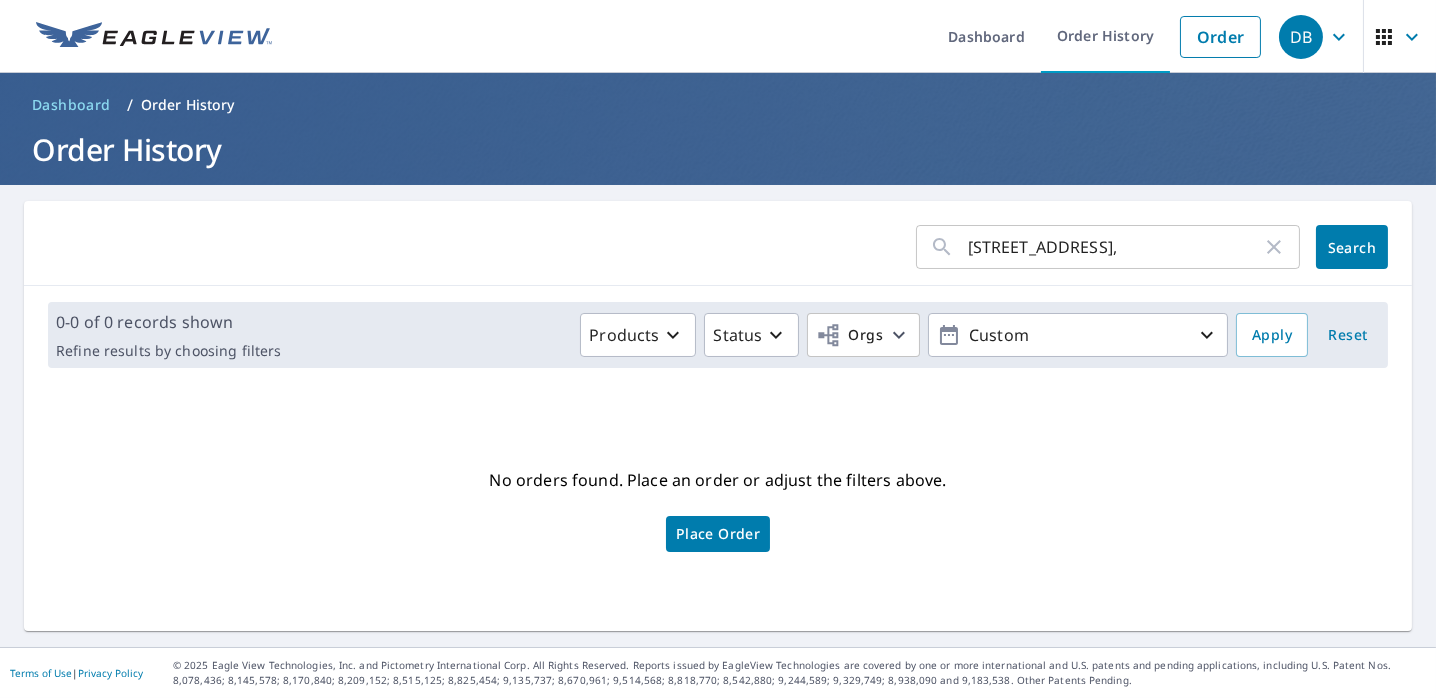 click on "3600 Winterset Trl," at bounding box center (1115, 247) 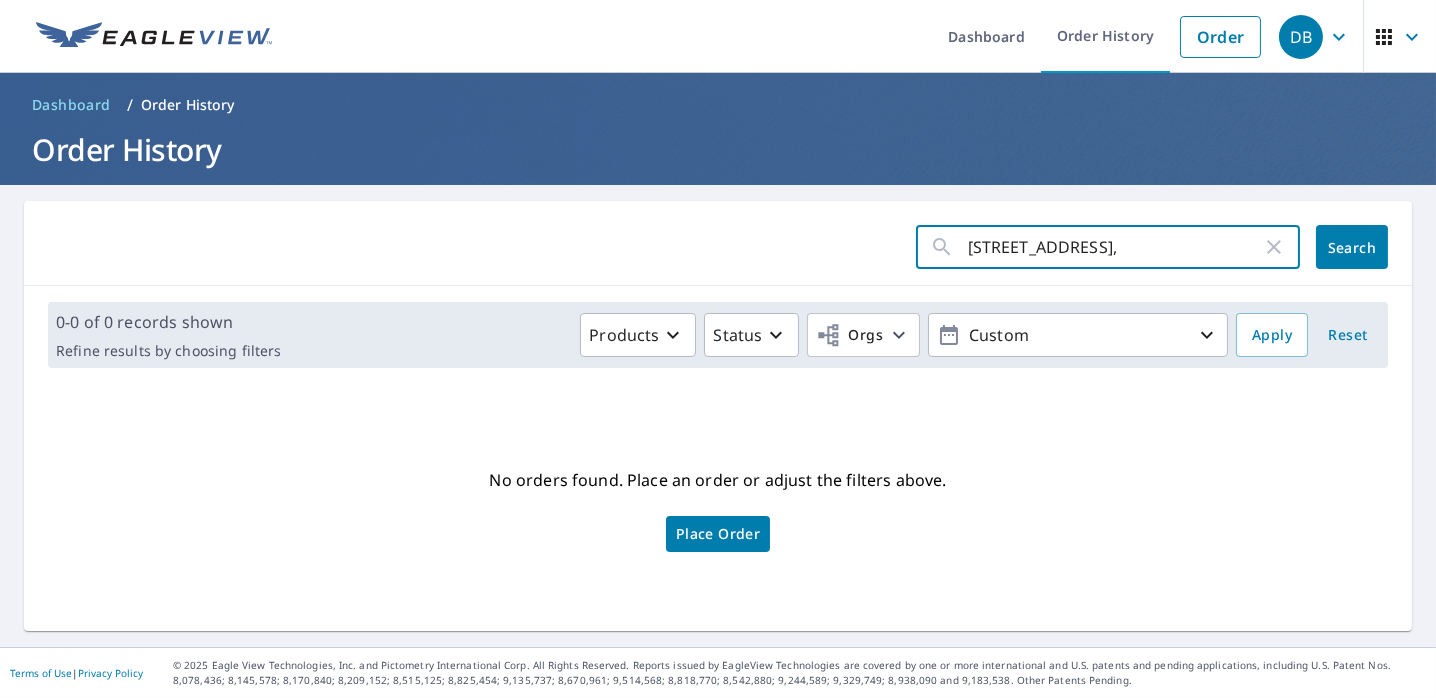 drag, startPoint x: 1101, startPoint y: 250, endPoint x: 796, endPoint y: 269, distance: 305.59122 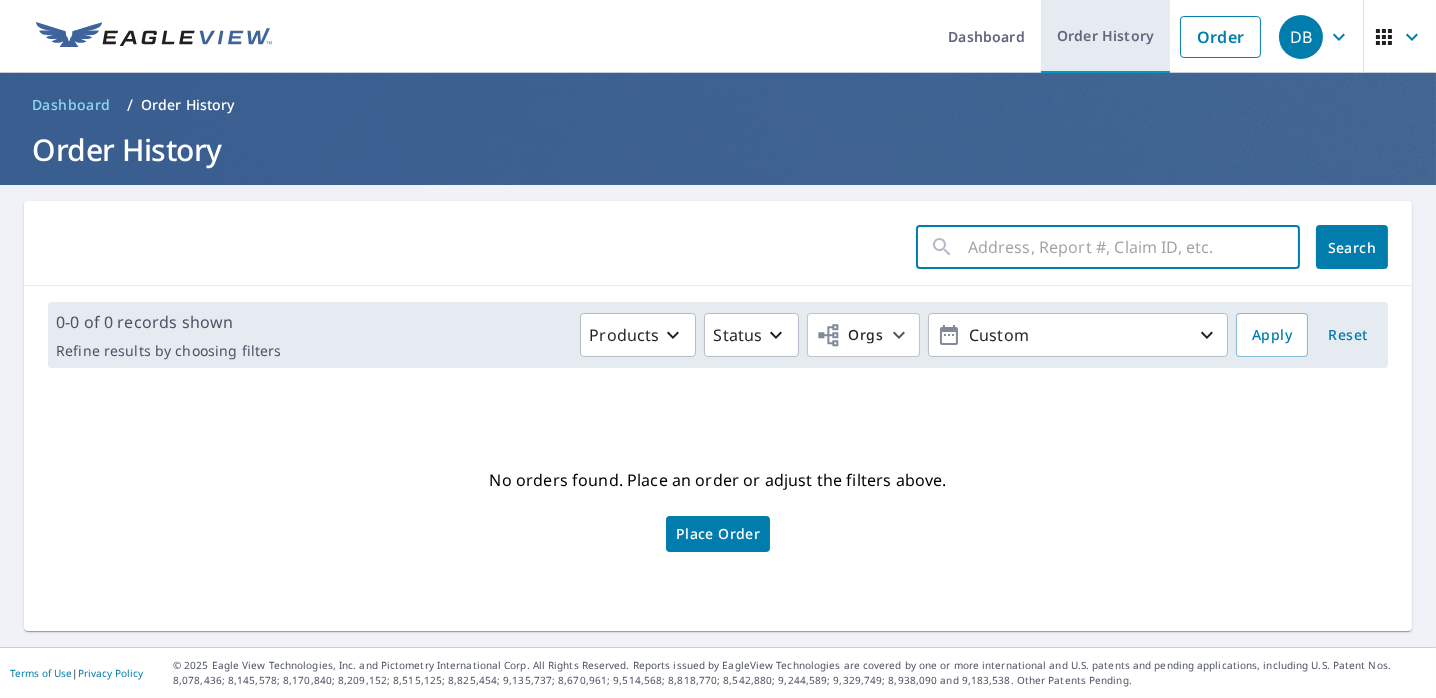 type 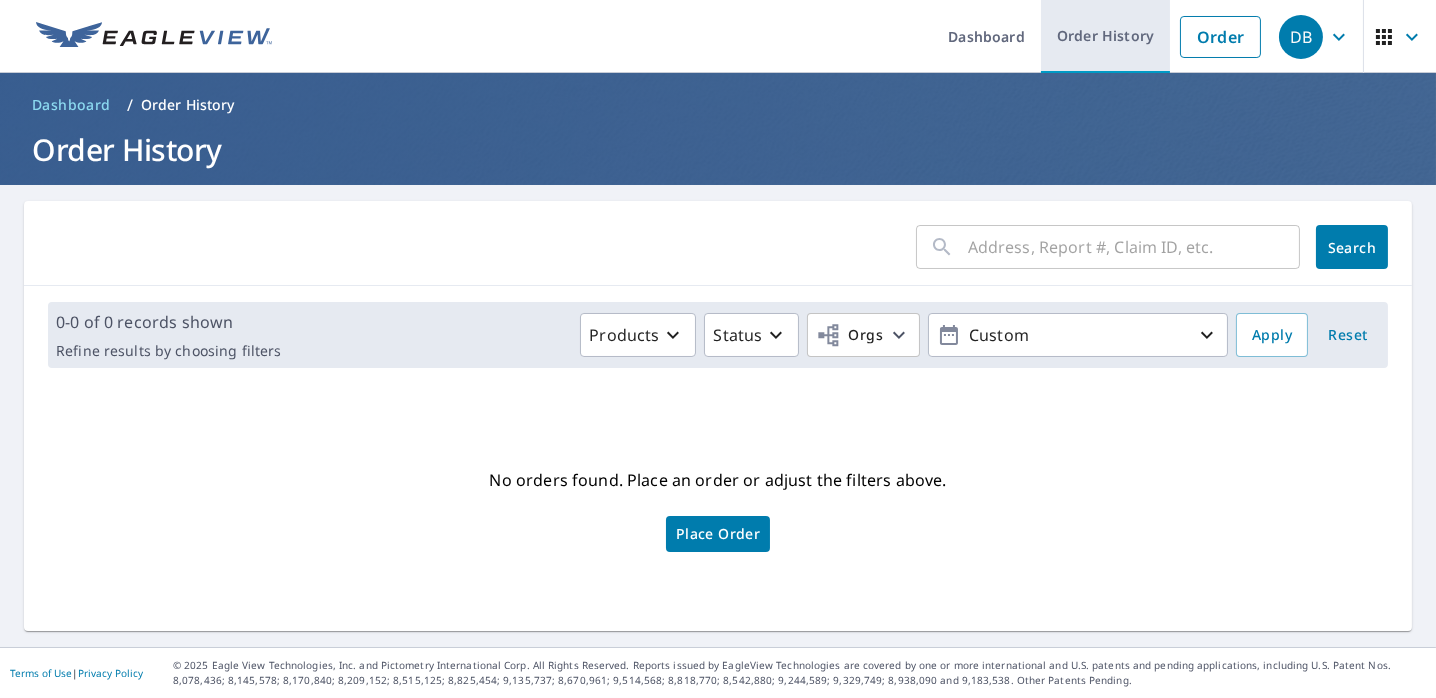 click on "Order History" at bounding box center [1105, 36] 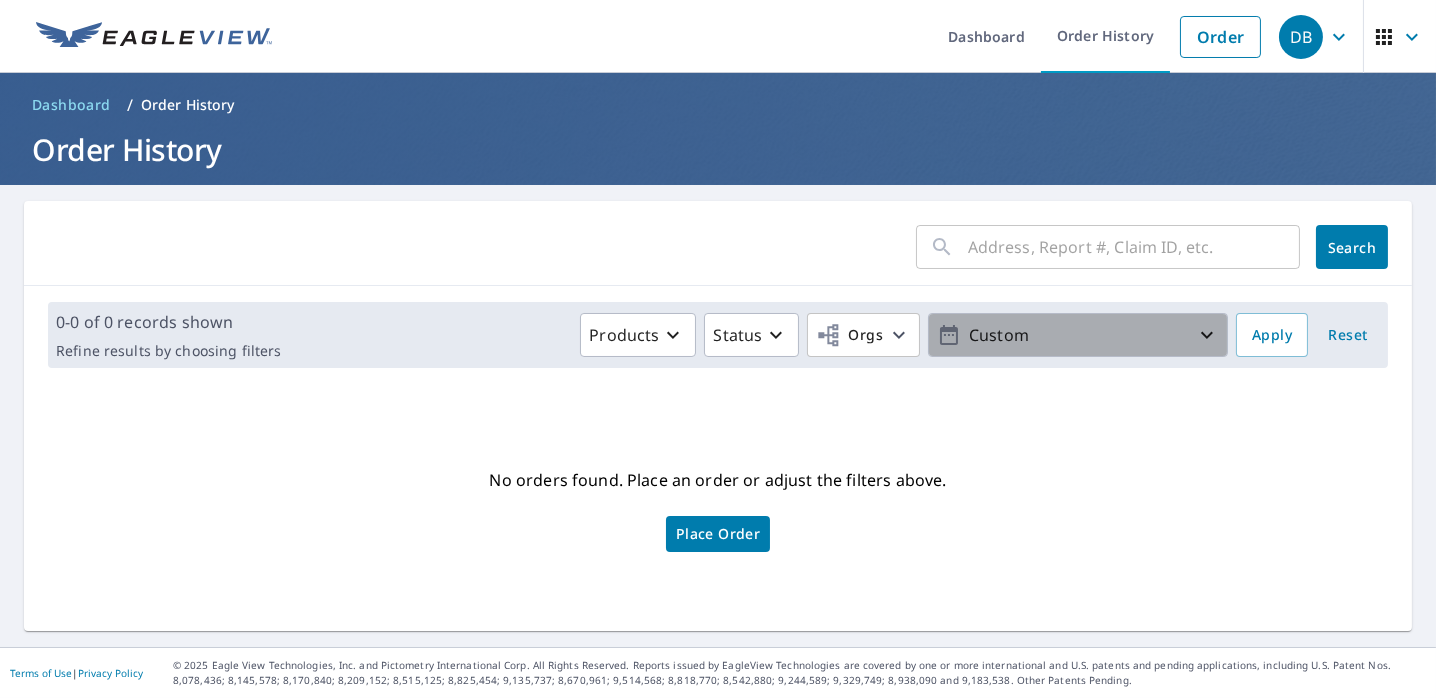 click on "Custom" at bounding box center (1078, 335) 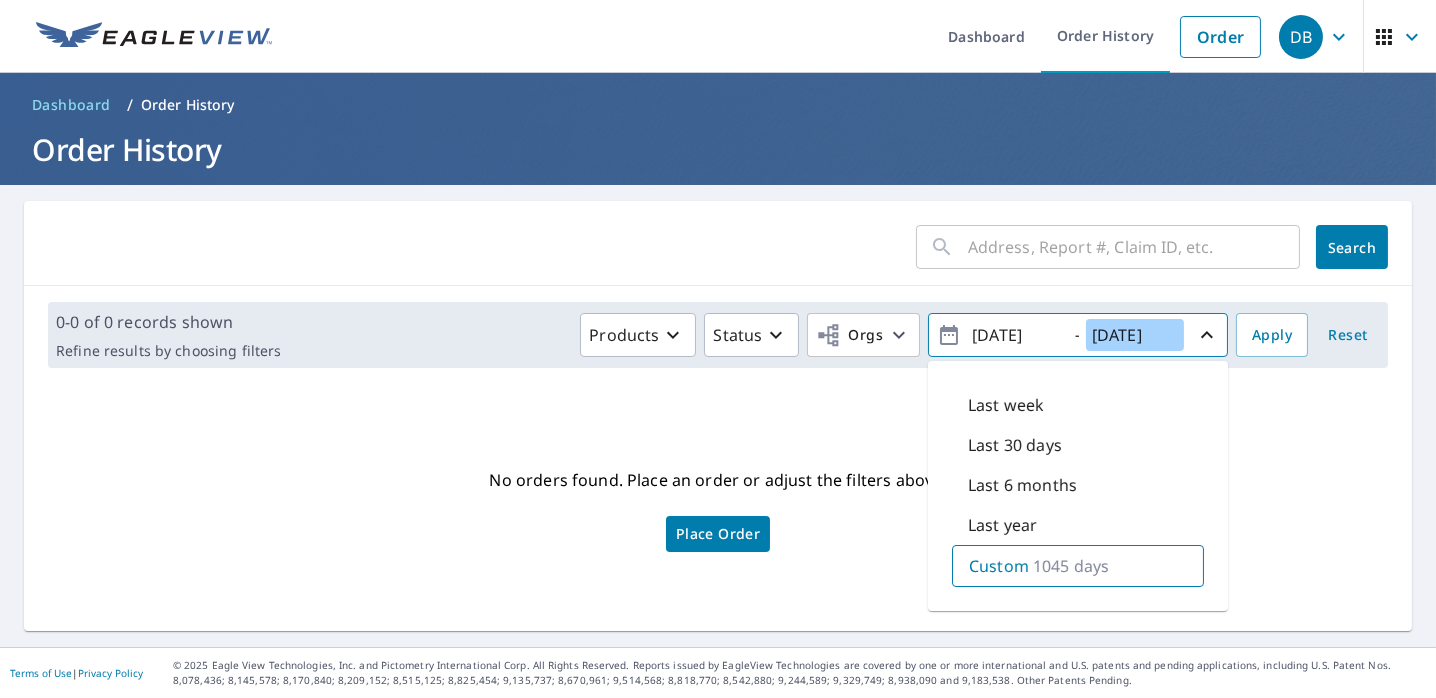click on "2022/12/11" at bounding box center [1135, 335] 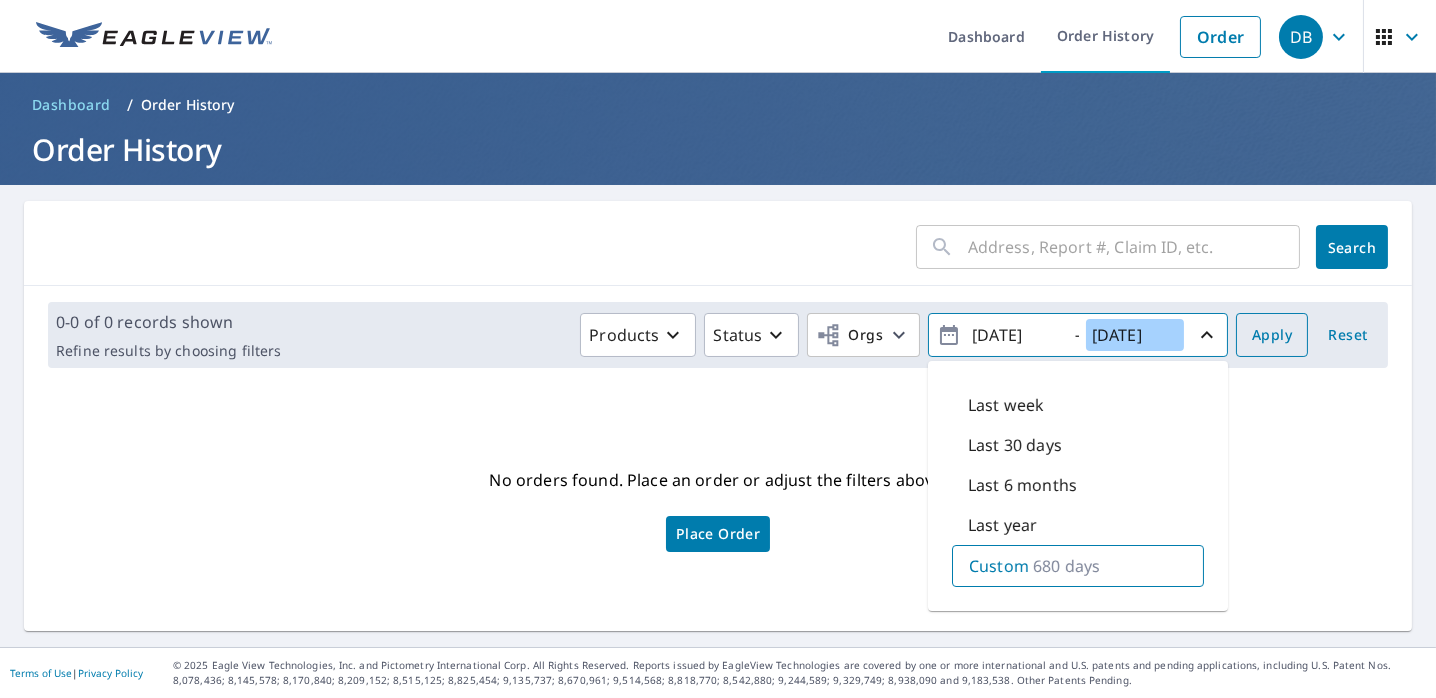 type on "2021/12/11" 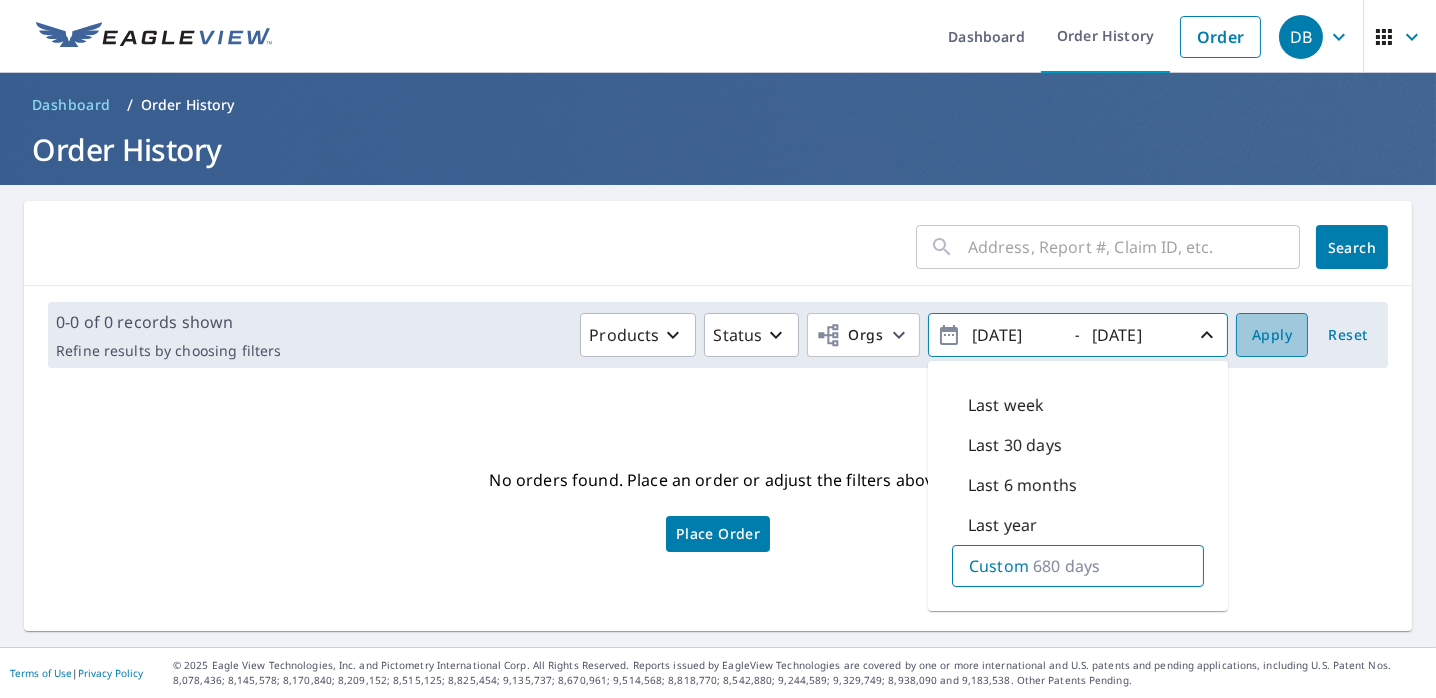 click on "Apply" at bounding box center [1272, 335] 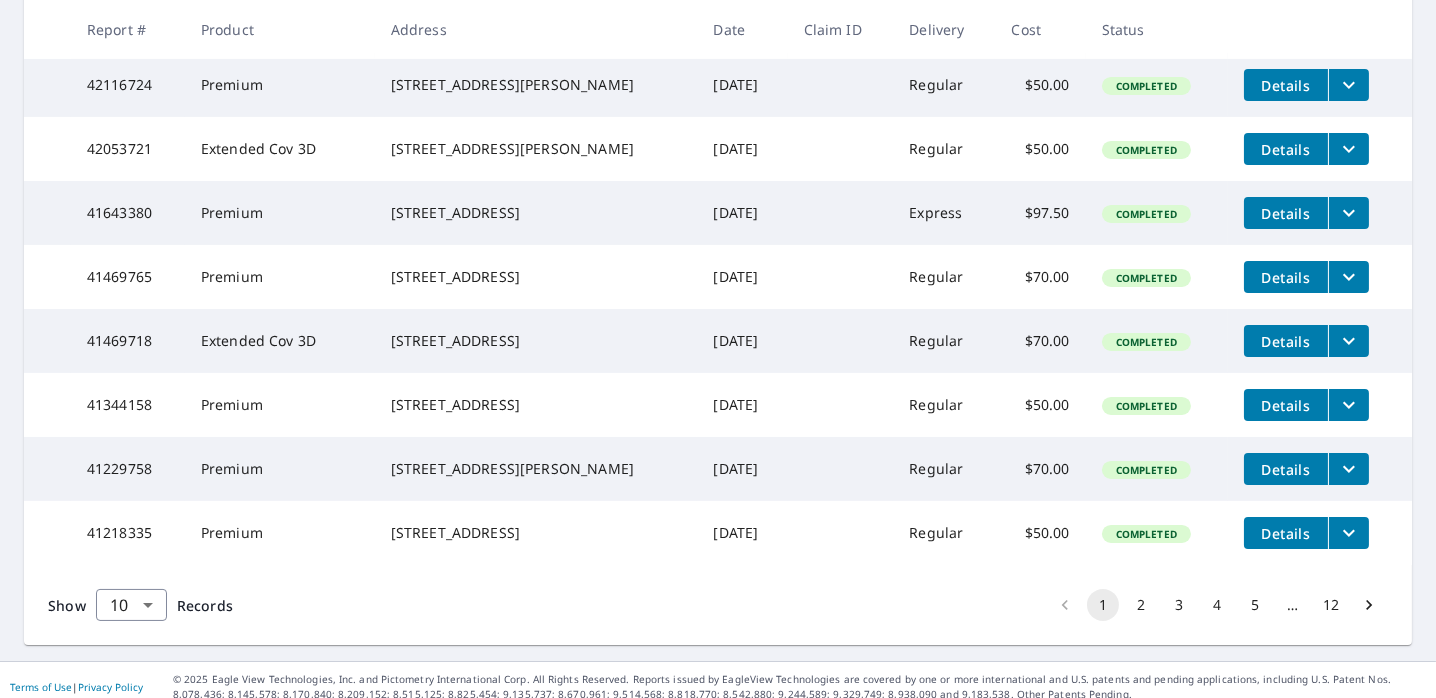 scroll, scrollTop: 600, scrollLeft: 0, axis: vertical 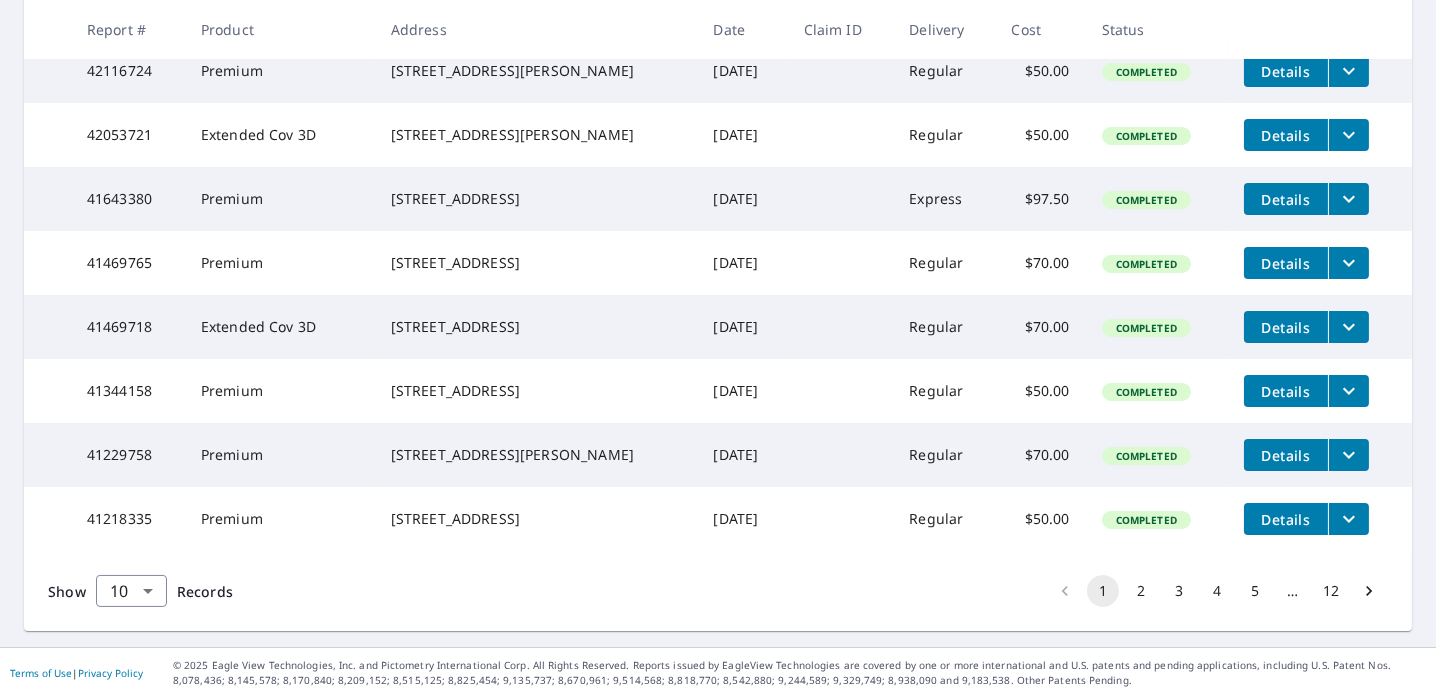 click on "2" at bounding box center [1141, 591] 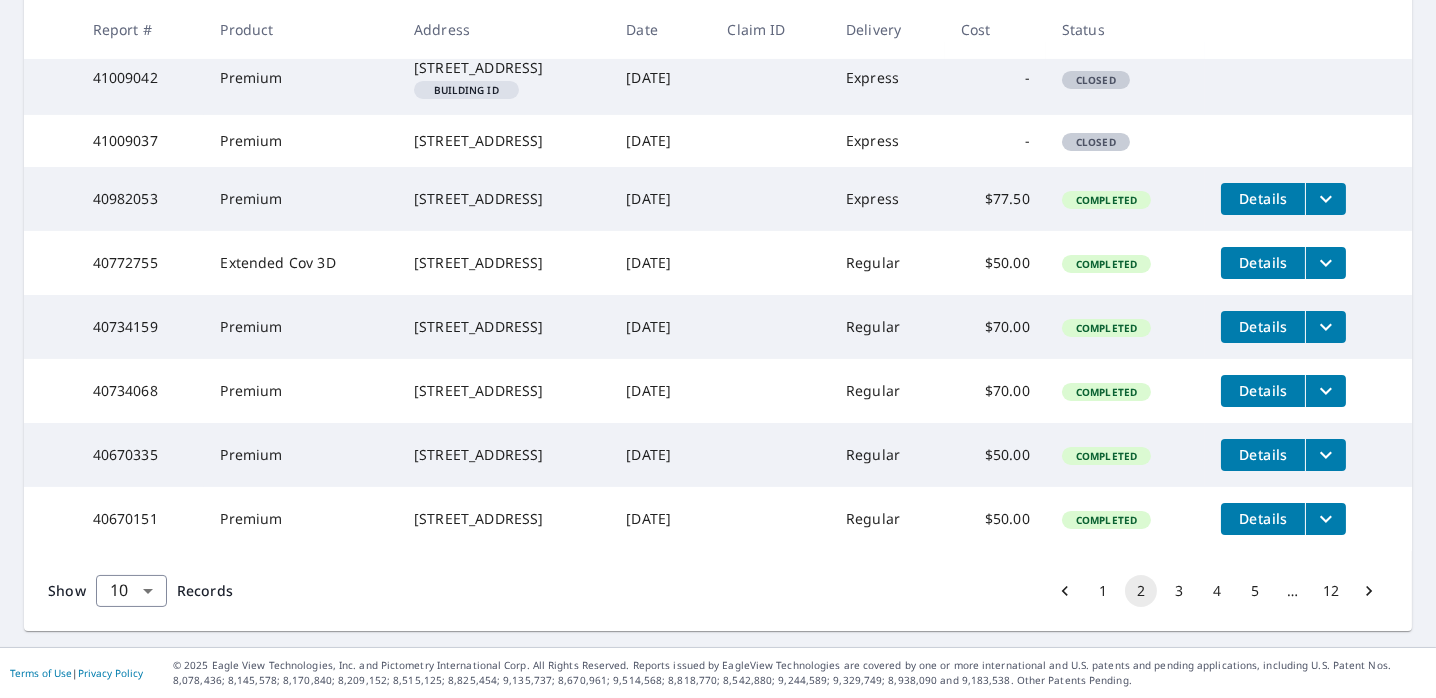 scroll, scrollTop: 600, scrollLeft: 0, axis: vertical 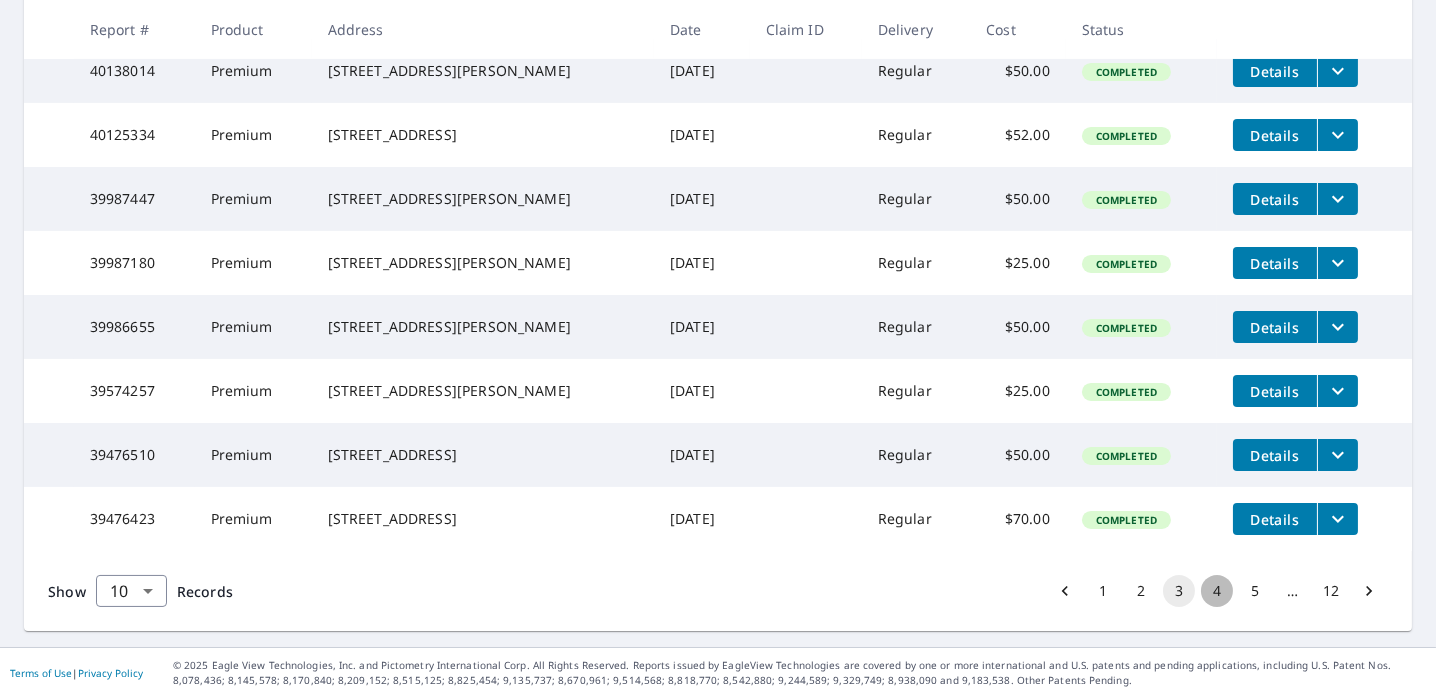 click on "4" at bounding box center (1217, 591) 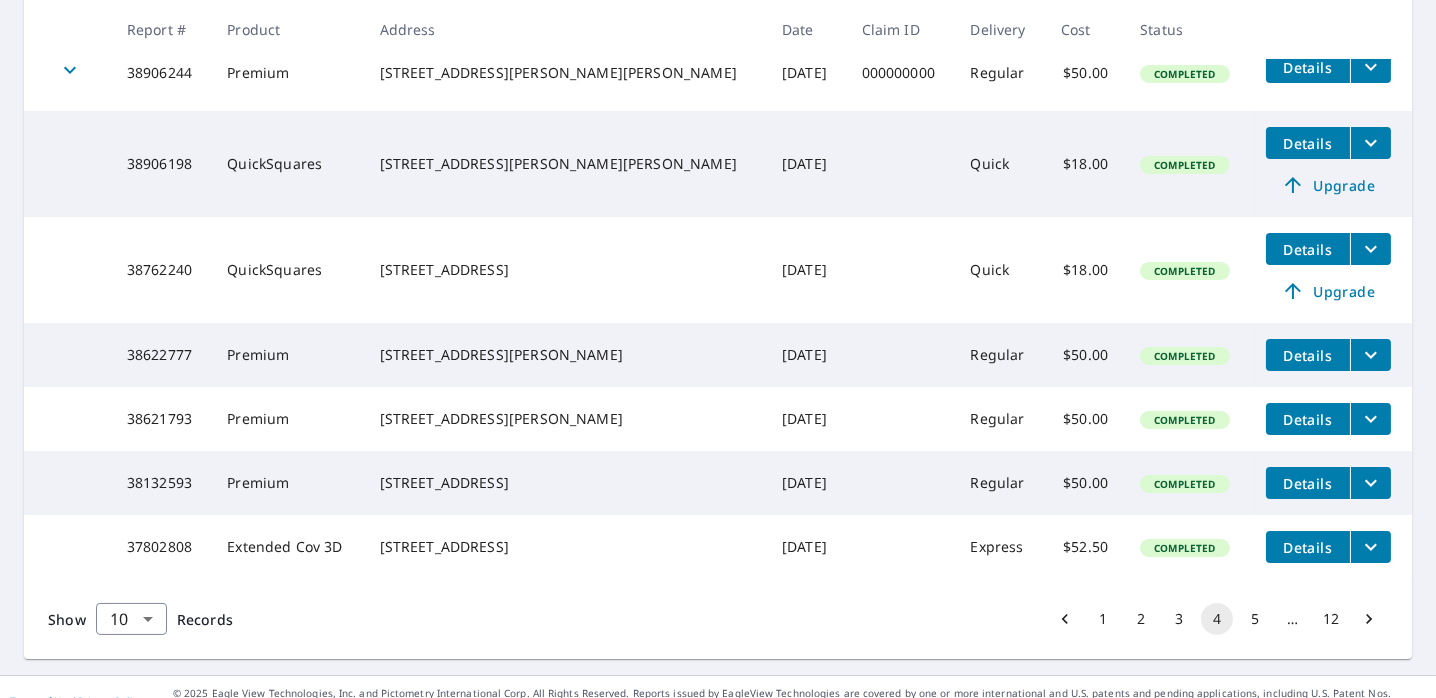 scroll, scrollTop: 682, scrollLeft: 0, axis: vertical 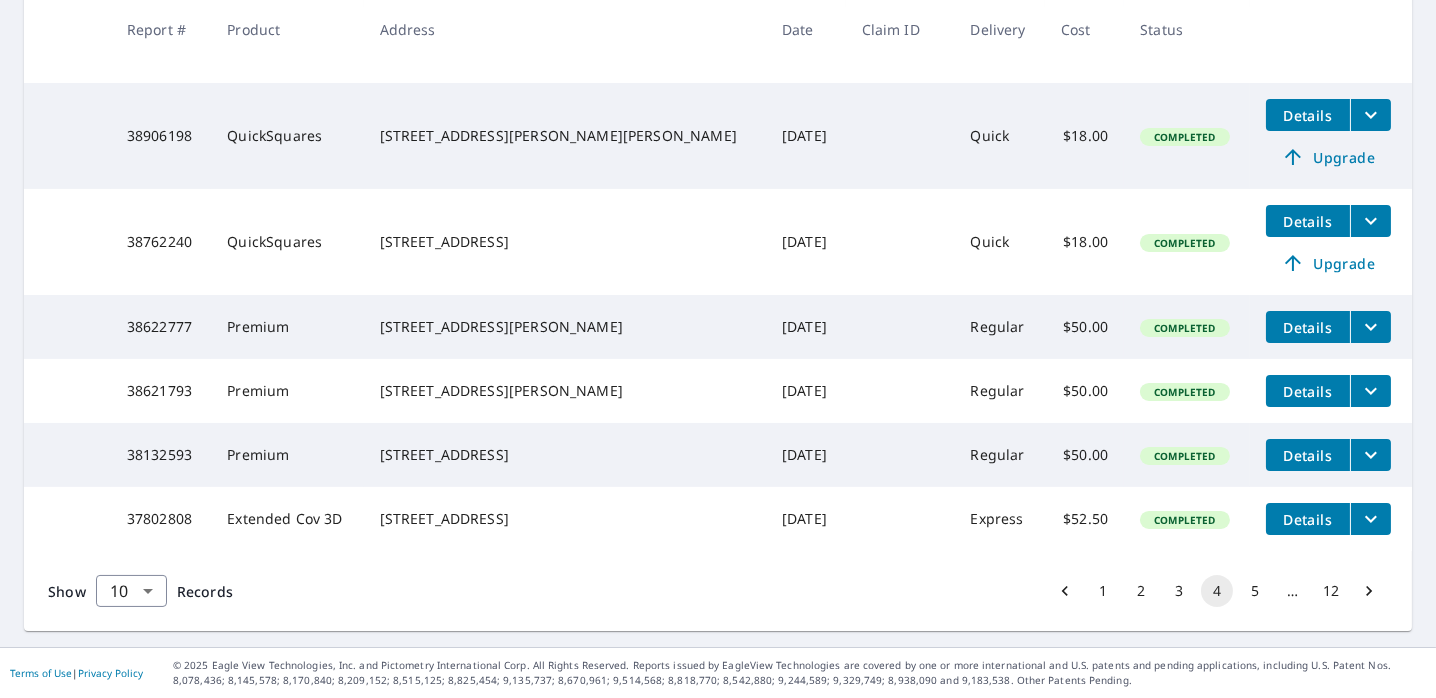 click on "5" at bounding box center [1255, 591] 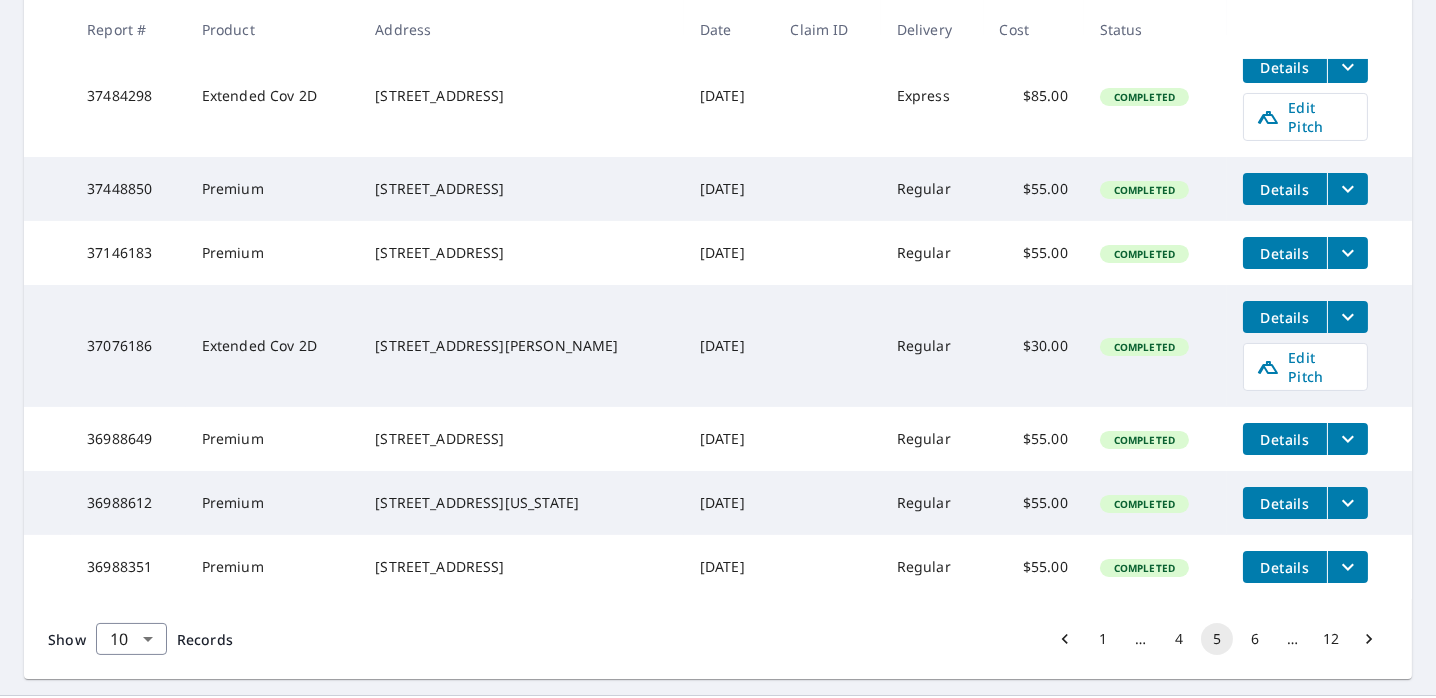 scroll, scrollTop: 681, scrollLeft: 0, axis: vertical 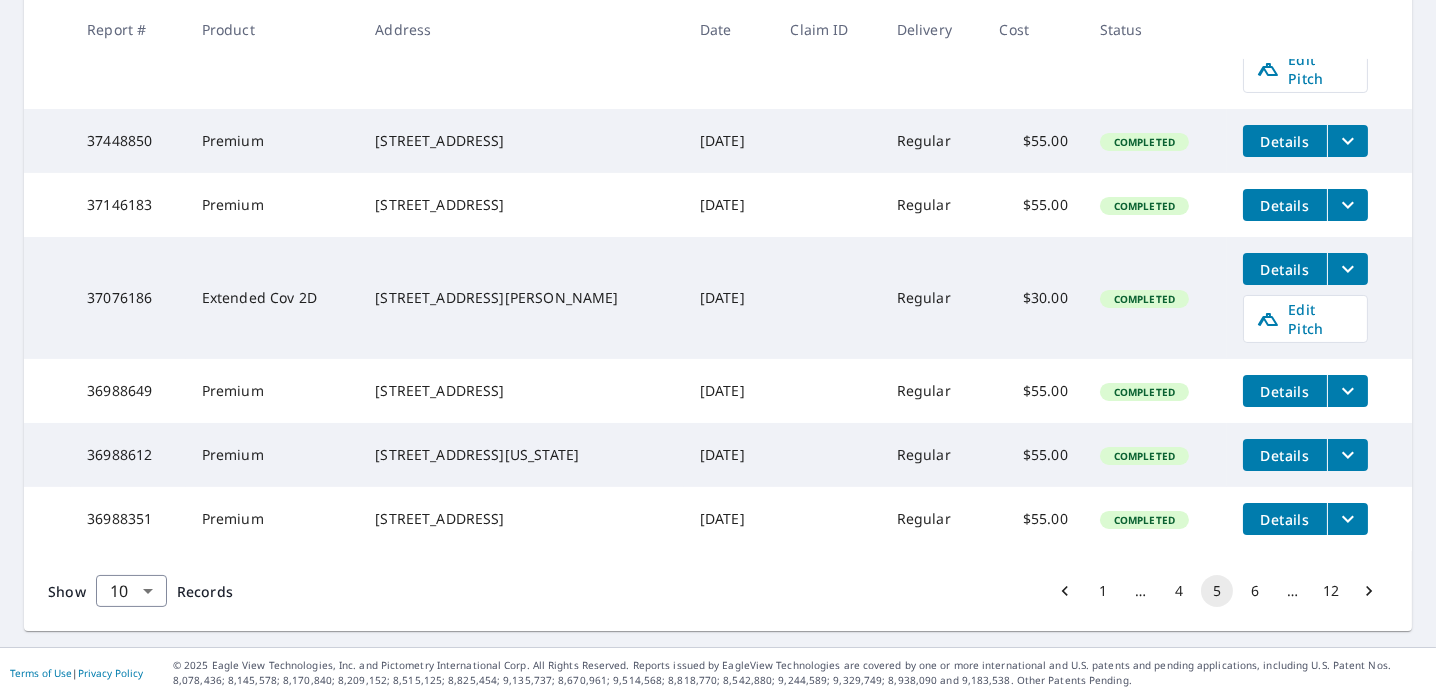 click on "6" at bounding box center (1255, 591) 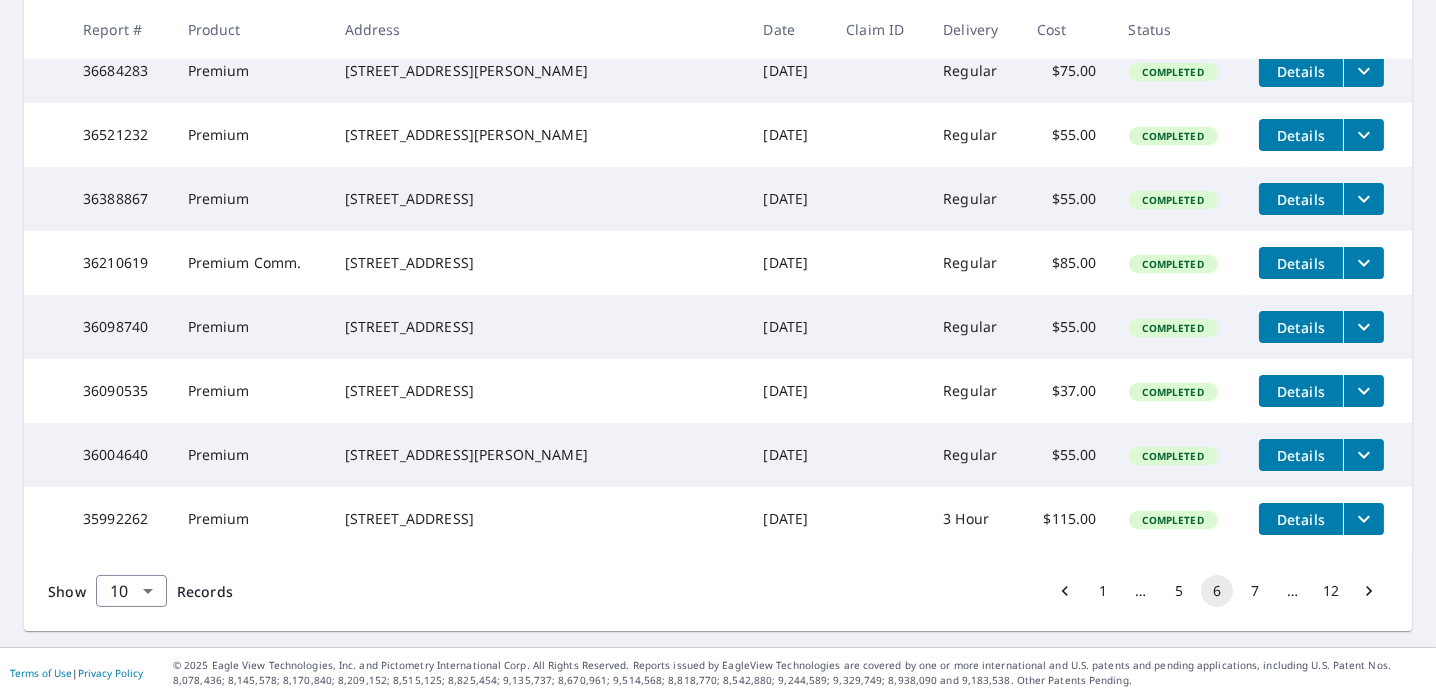 scroll, scrollTop: 611, scrollLeft: 0, axis: vertical 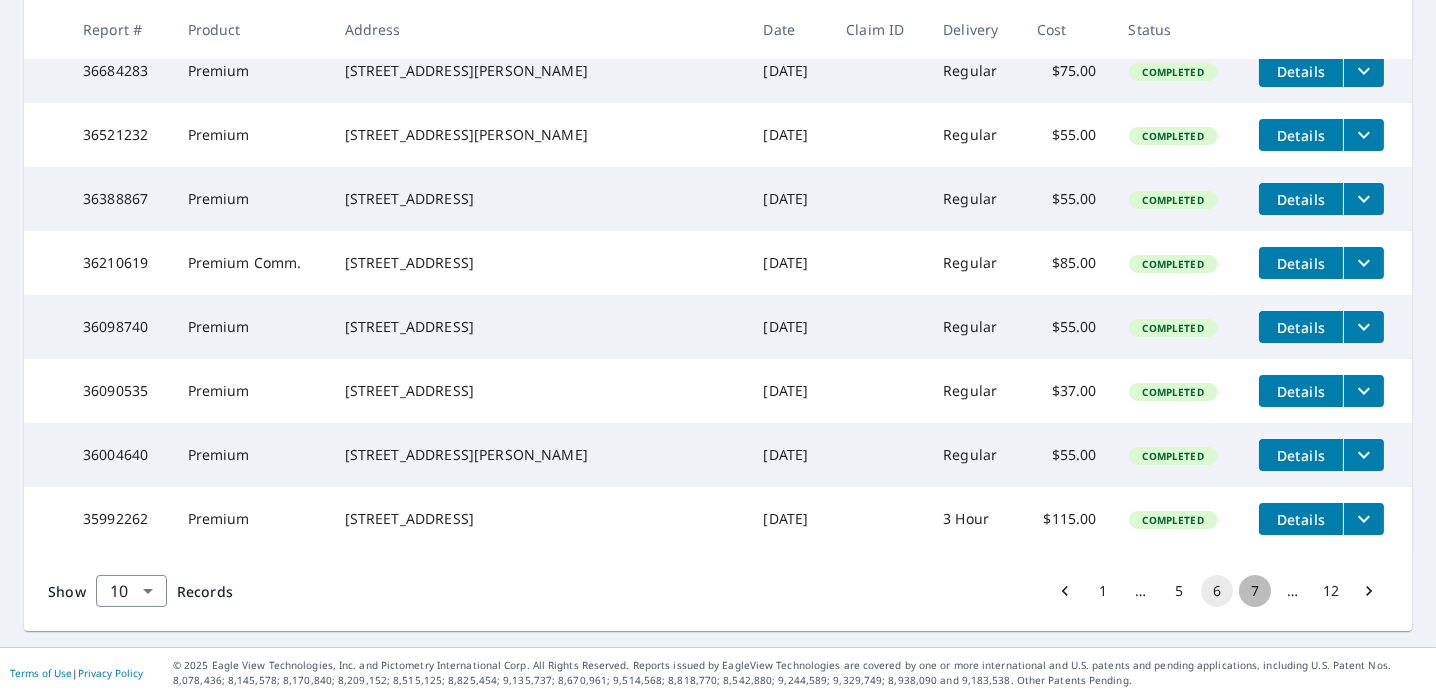 click on "7" at bounding box center [1255, 591] 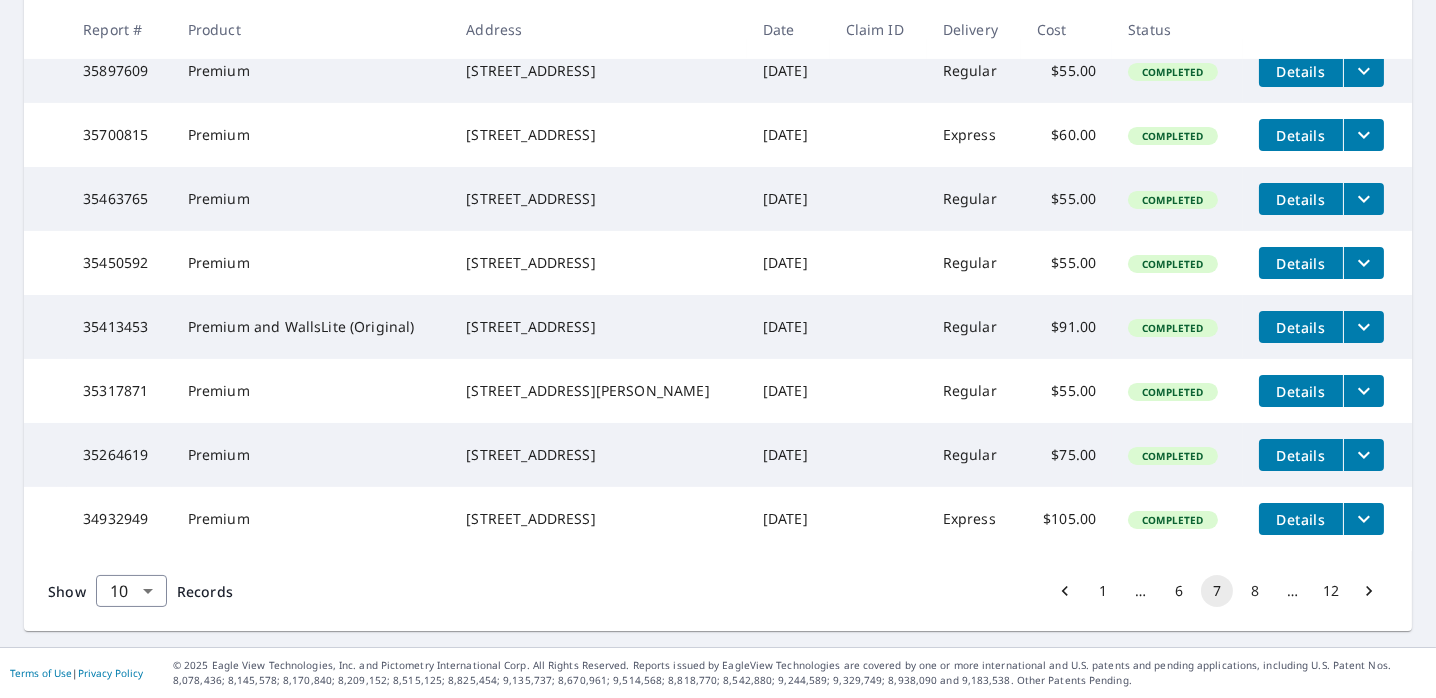 scroll, scrollTop: 646, scrollLeft: 0, axis: vertical 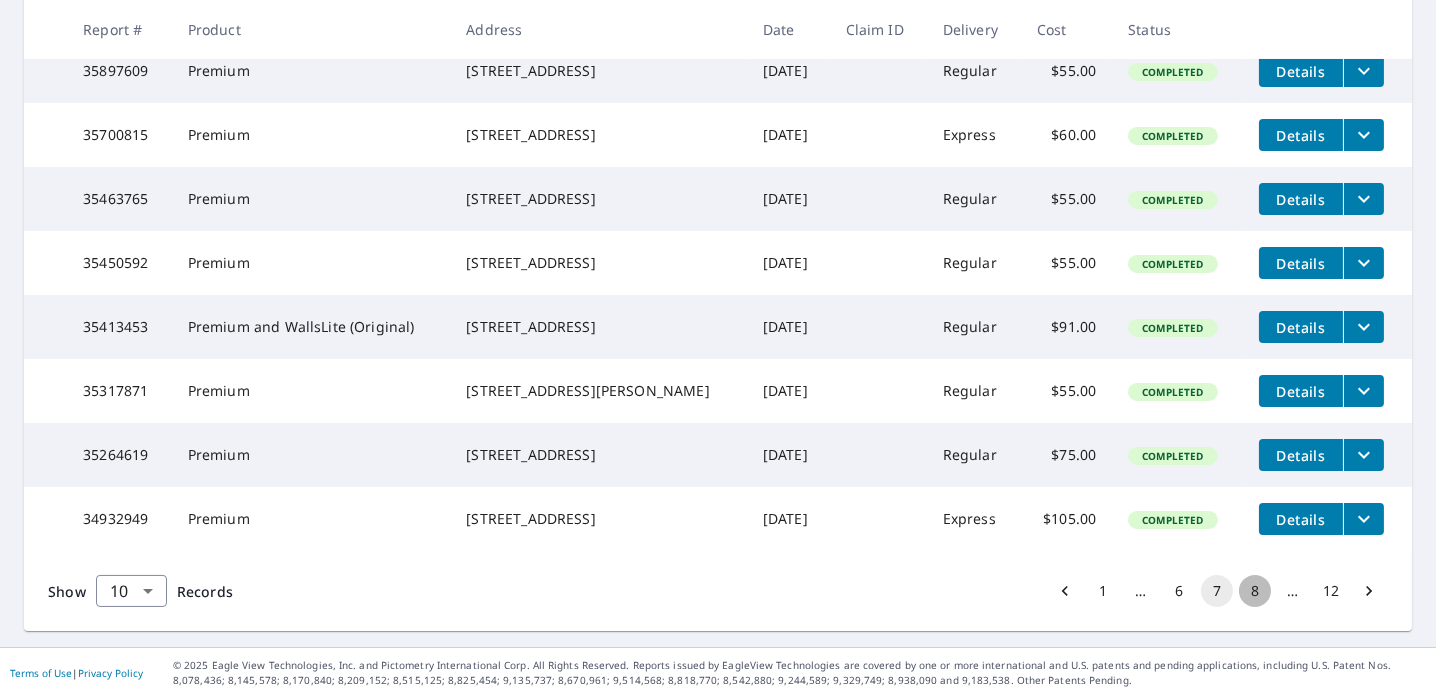 click on "8" at bounding box center [1255, 591] 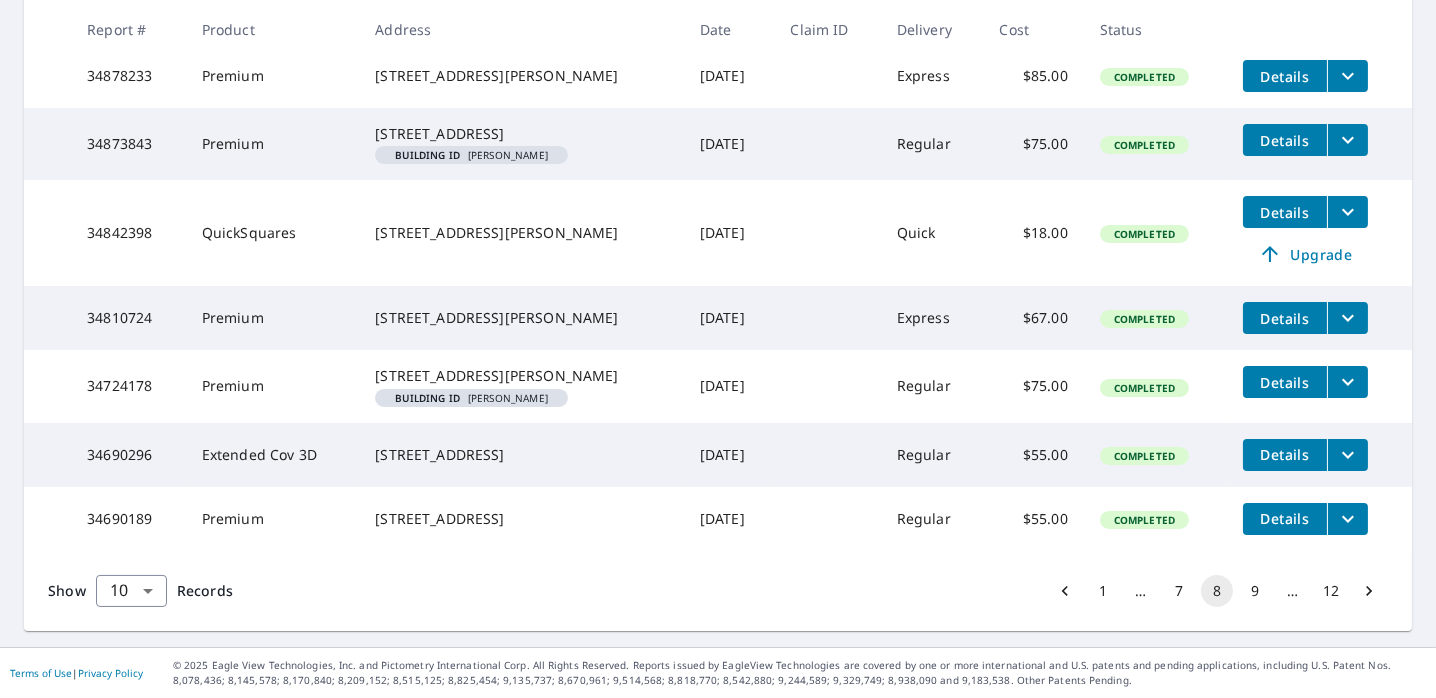 scroll, scrollTop: 685, scrollLeft: 0, axis: vertical 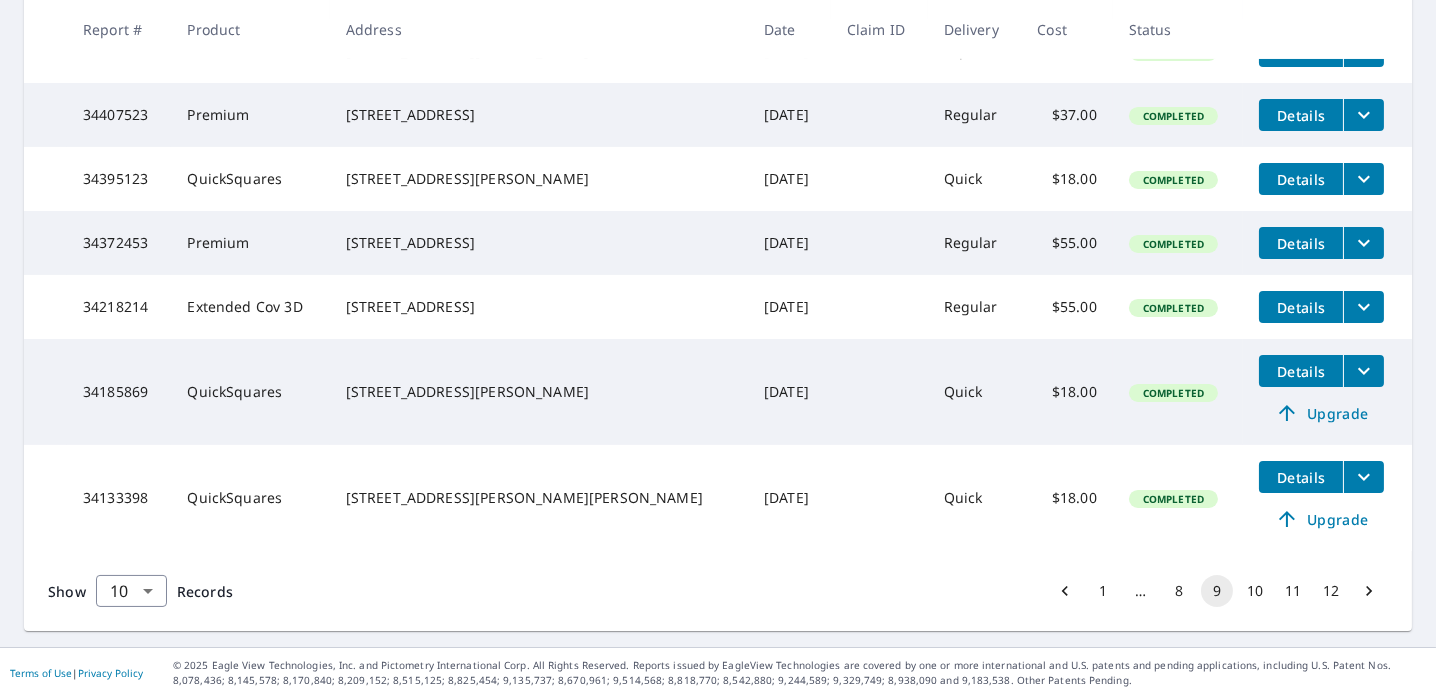 click on "10" at bounding box center (1255, 591) 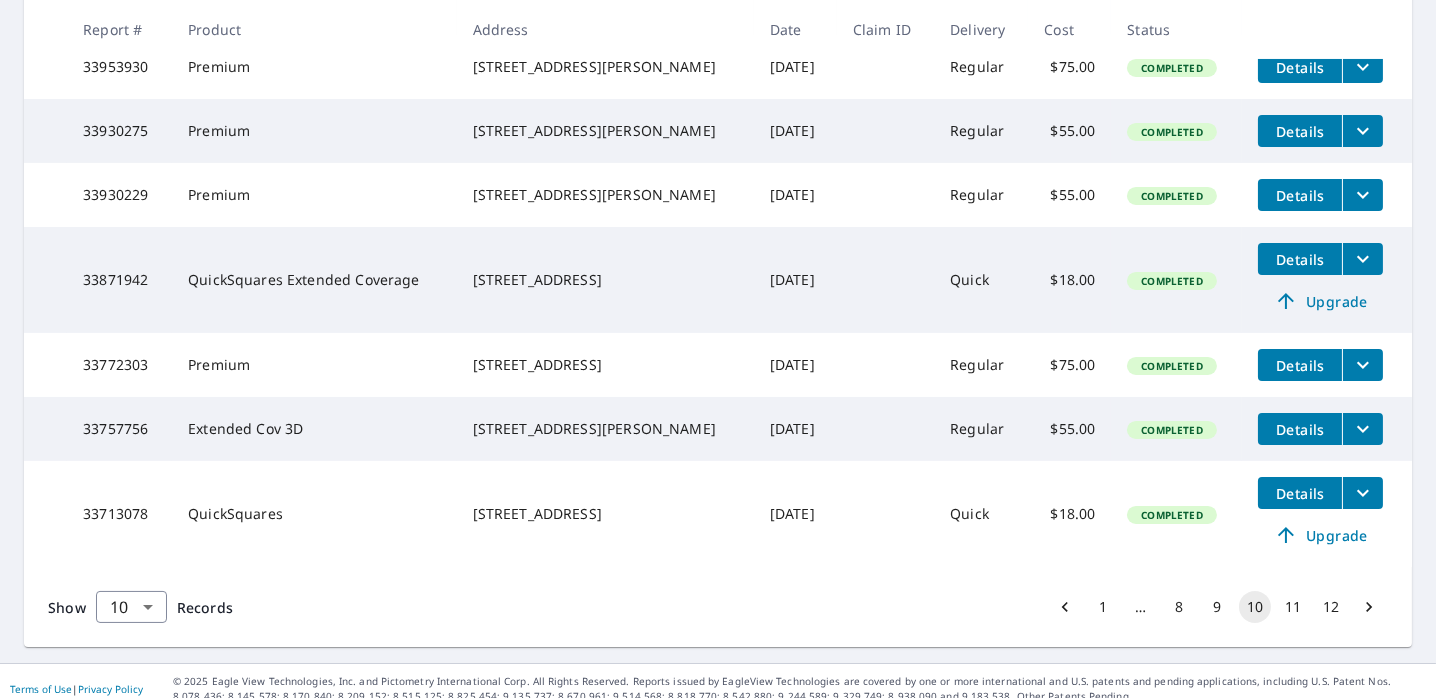 scroll, scrollTop: 678, scrollLeft: 0, axis: vertical 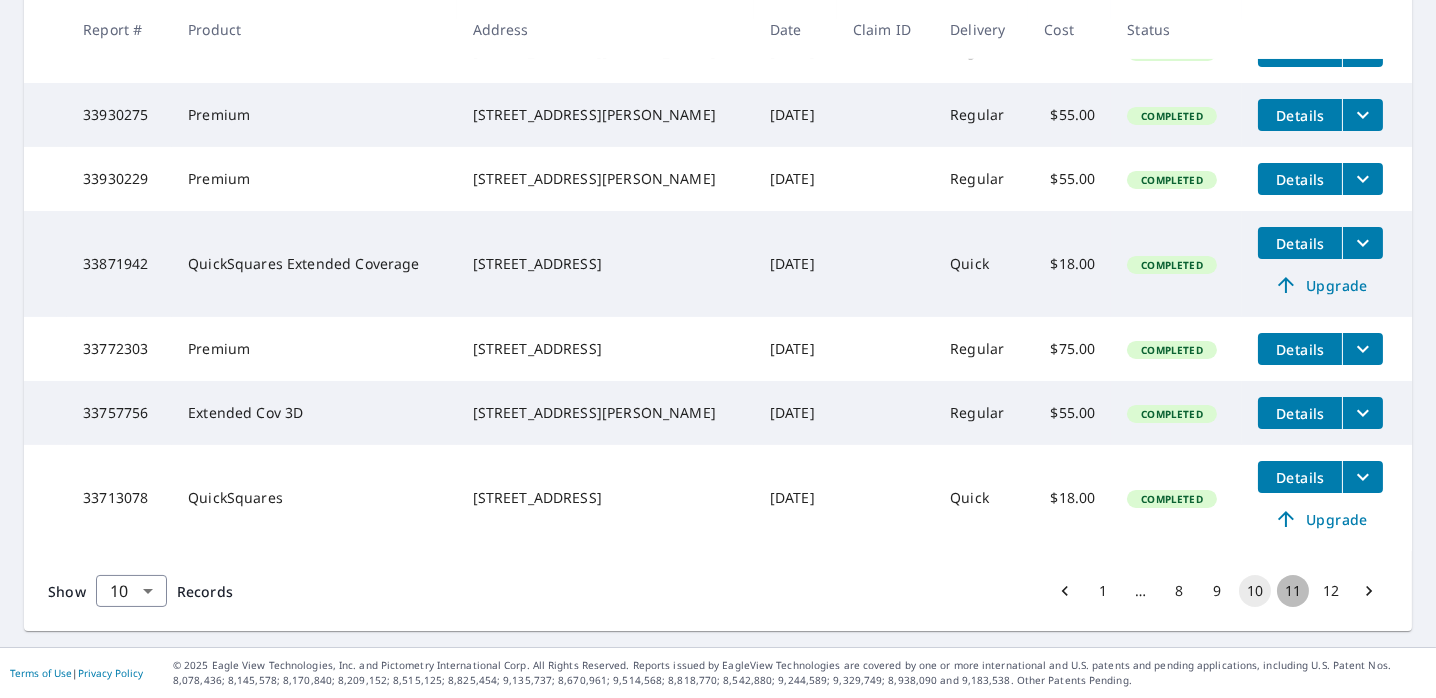 click on "11" at bounding box center (1293, 591) 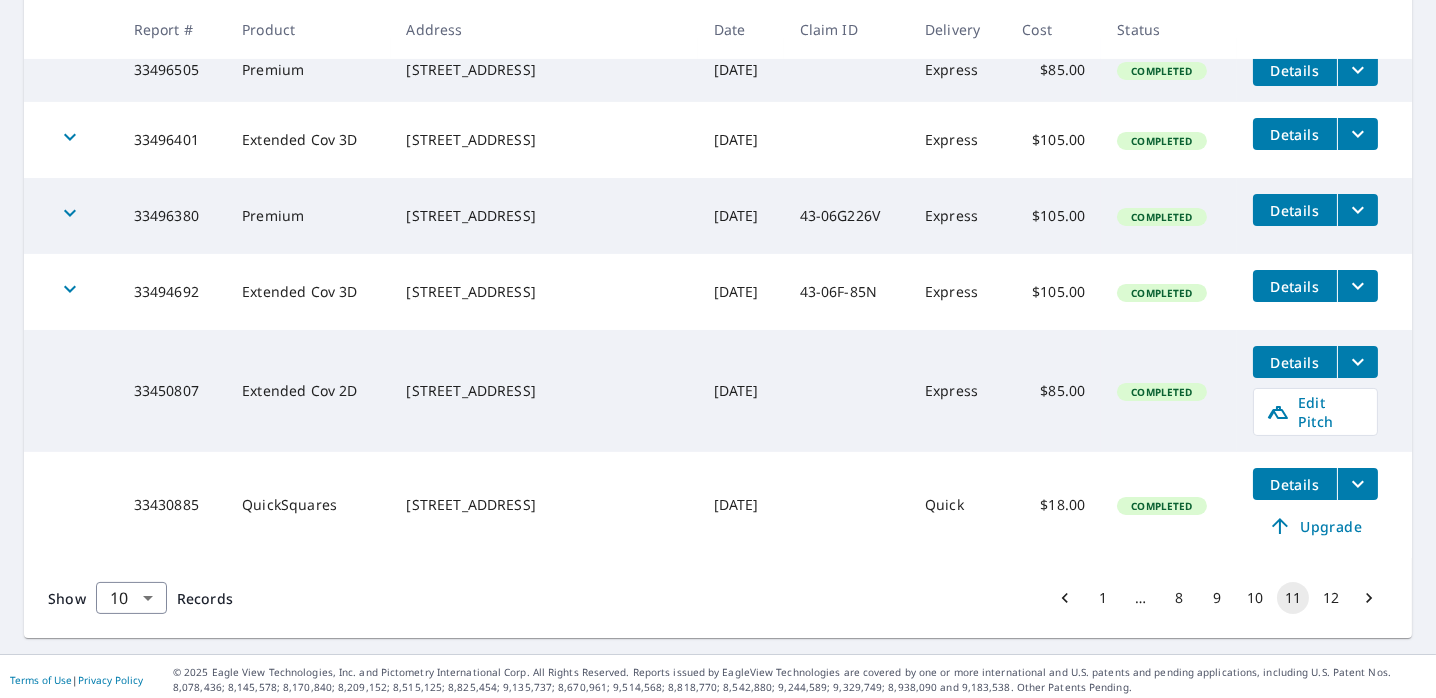 scroll, scrollTop: 730, scrollLeft: 0, axis: vertical 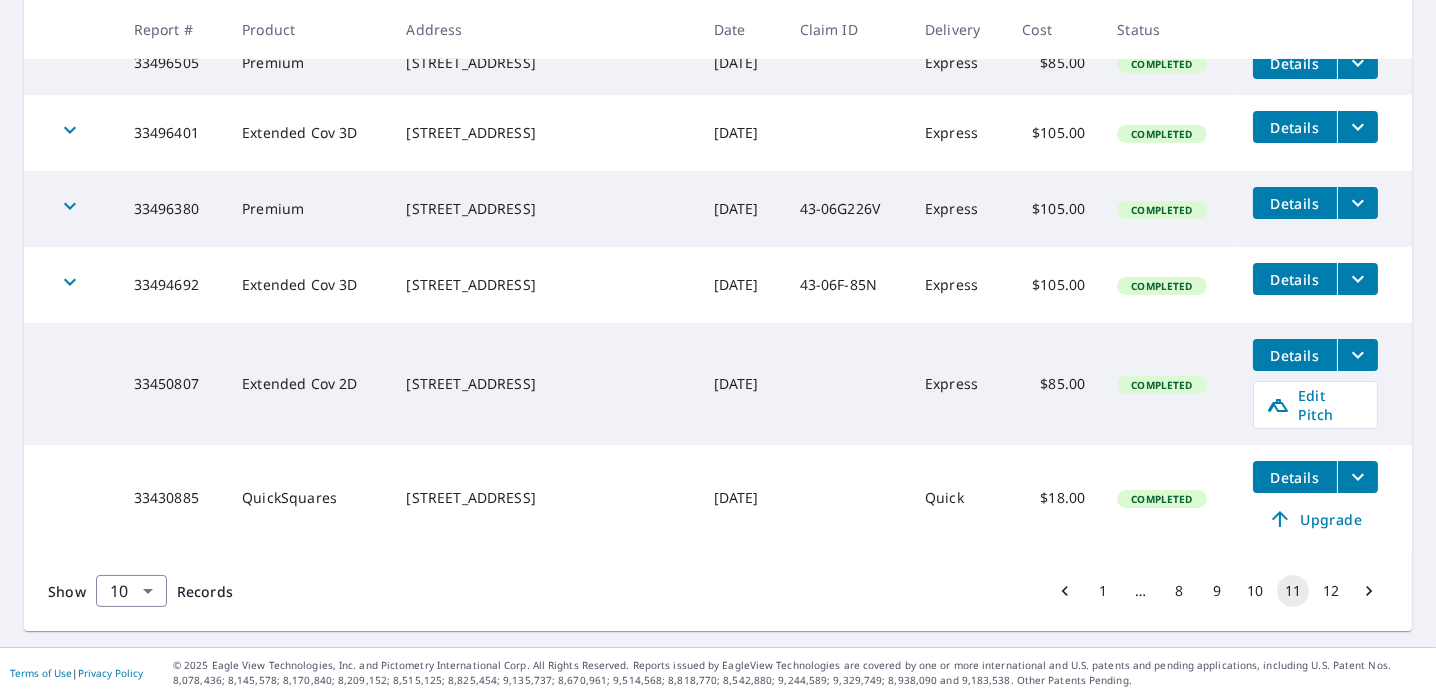 click on "12" at bounding box center (1331, 591) 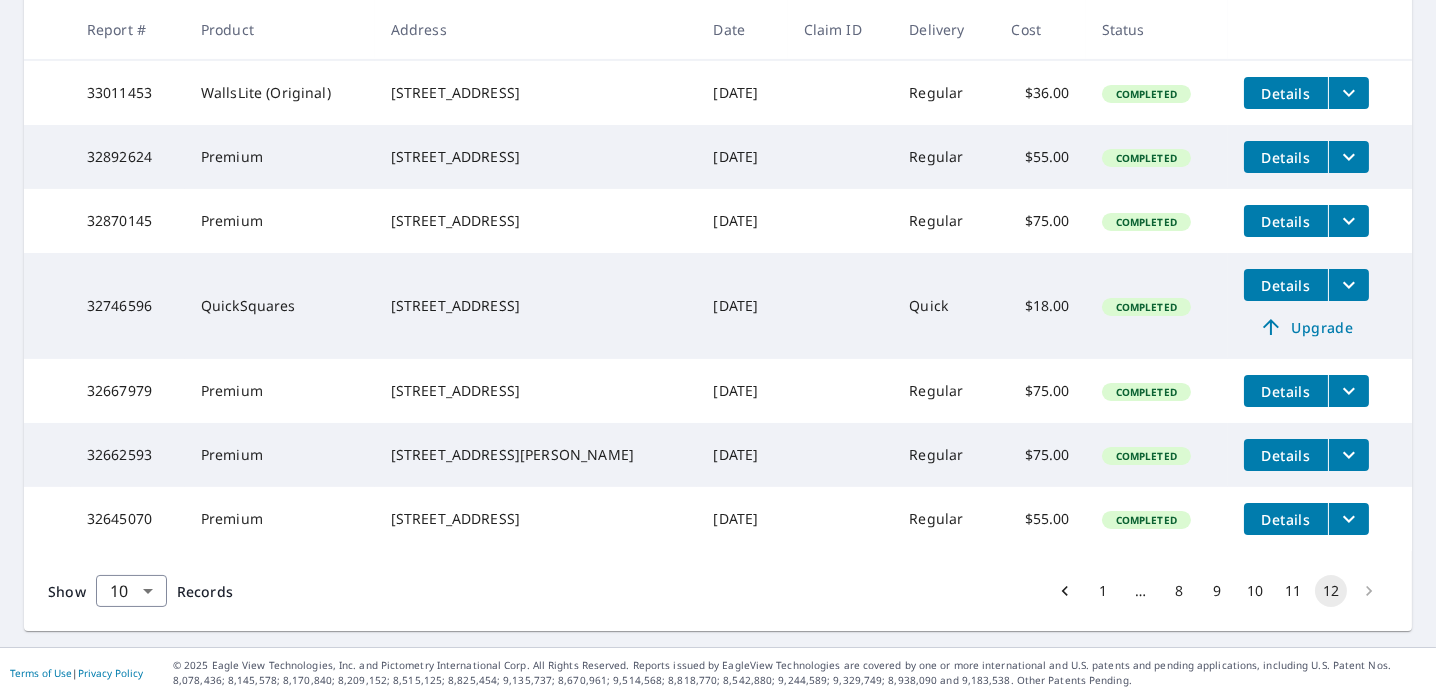 scroll, scrollTop: 645, scrollLeft: 0, axis: vertical 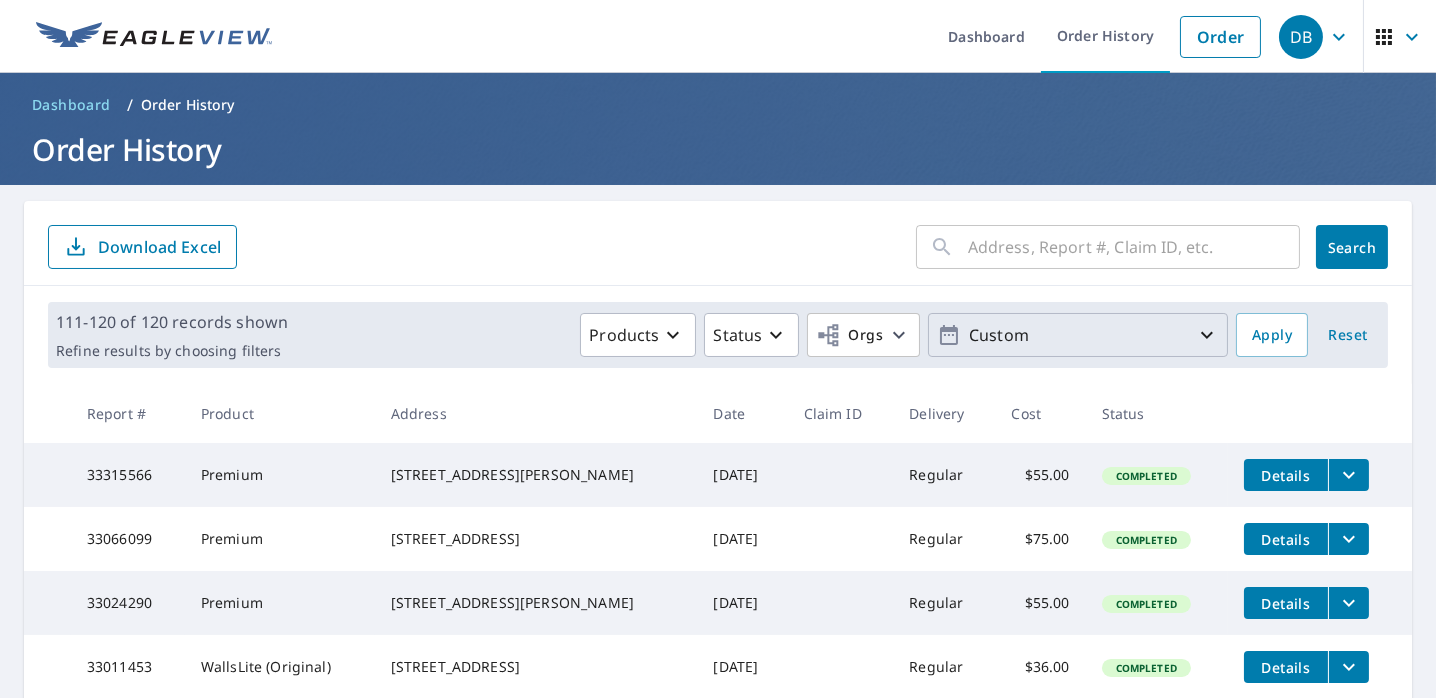 click on "Custom" at bounding box center [1078, 335] 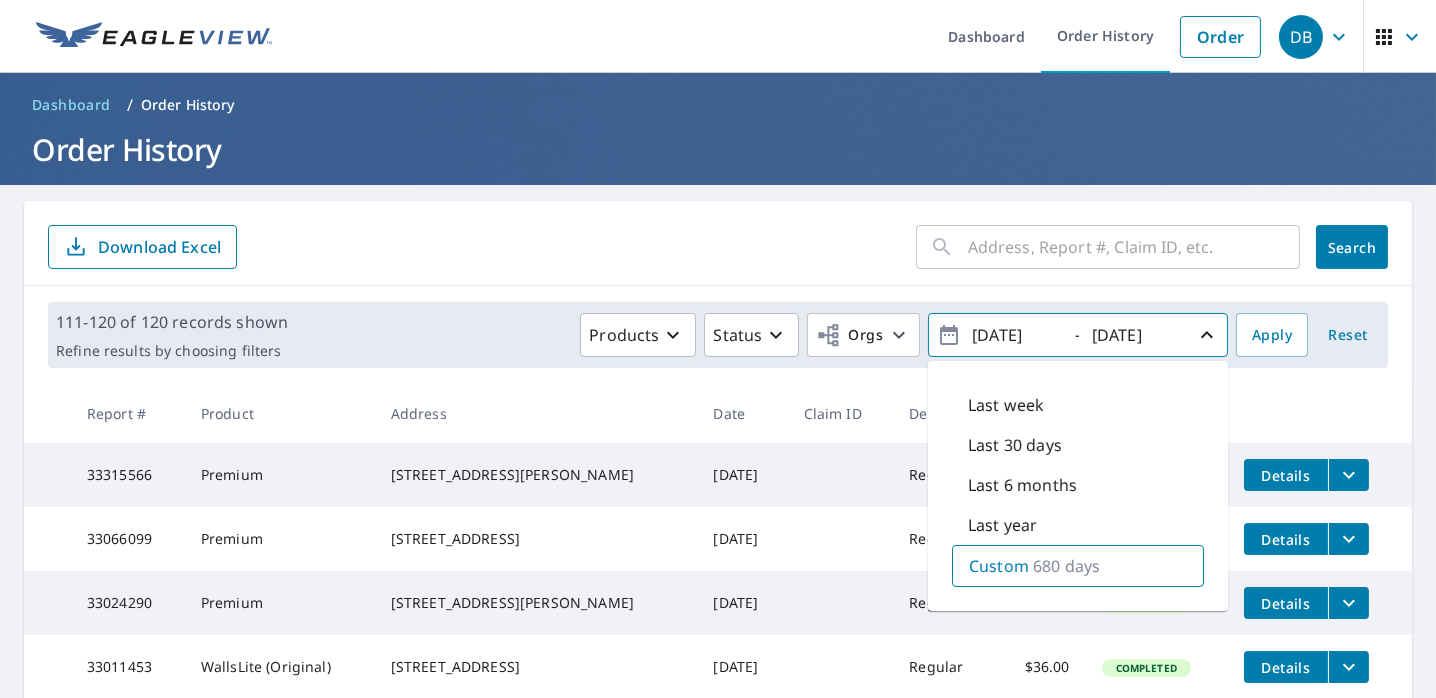 click on "2020/01/31" at bounding box center (1015, 335) 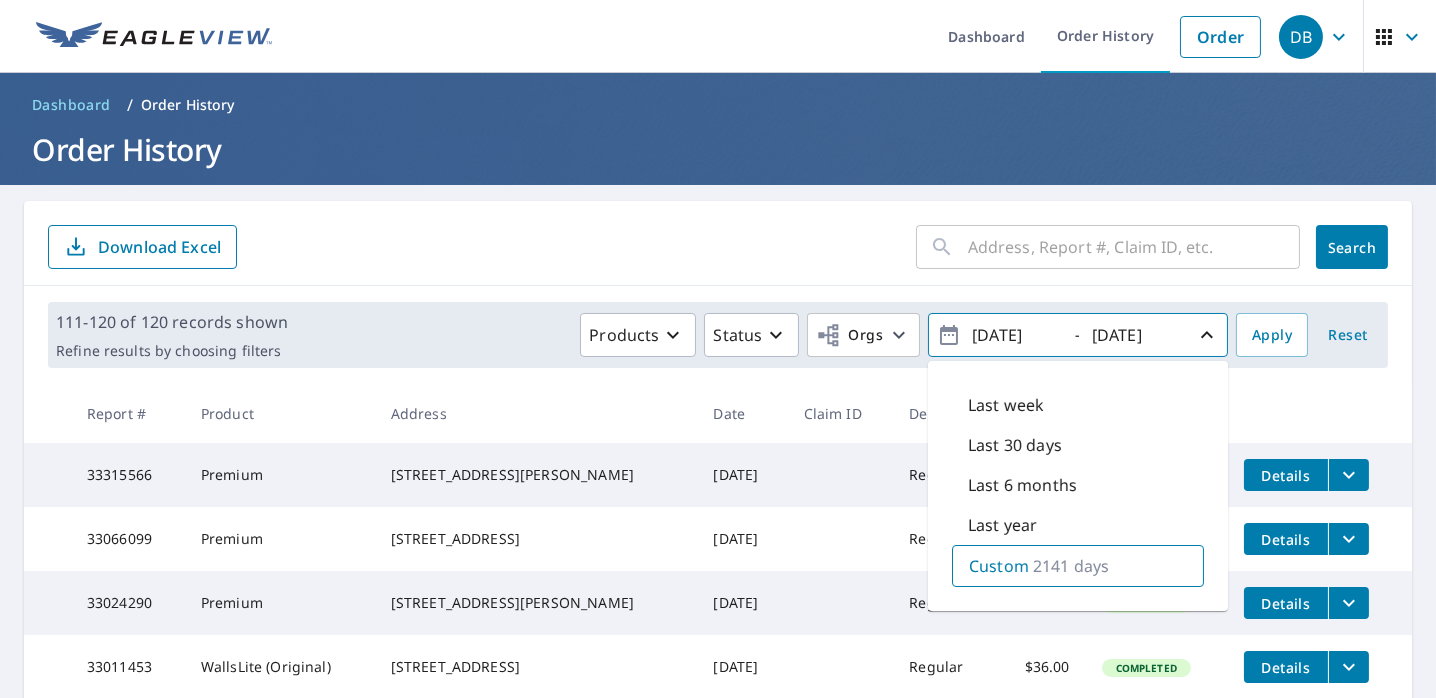 type on "2016/01/31" 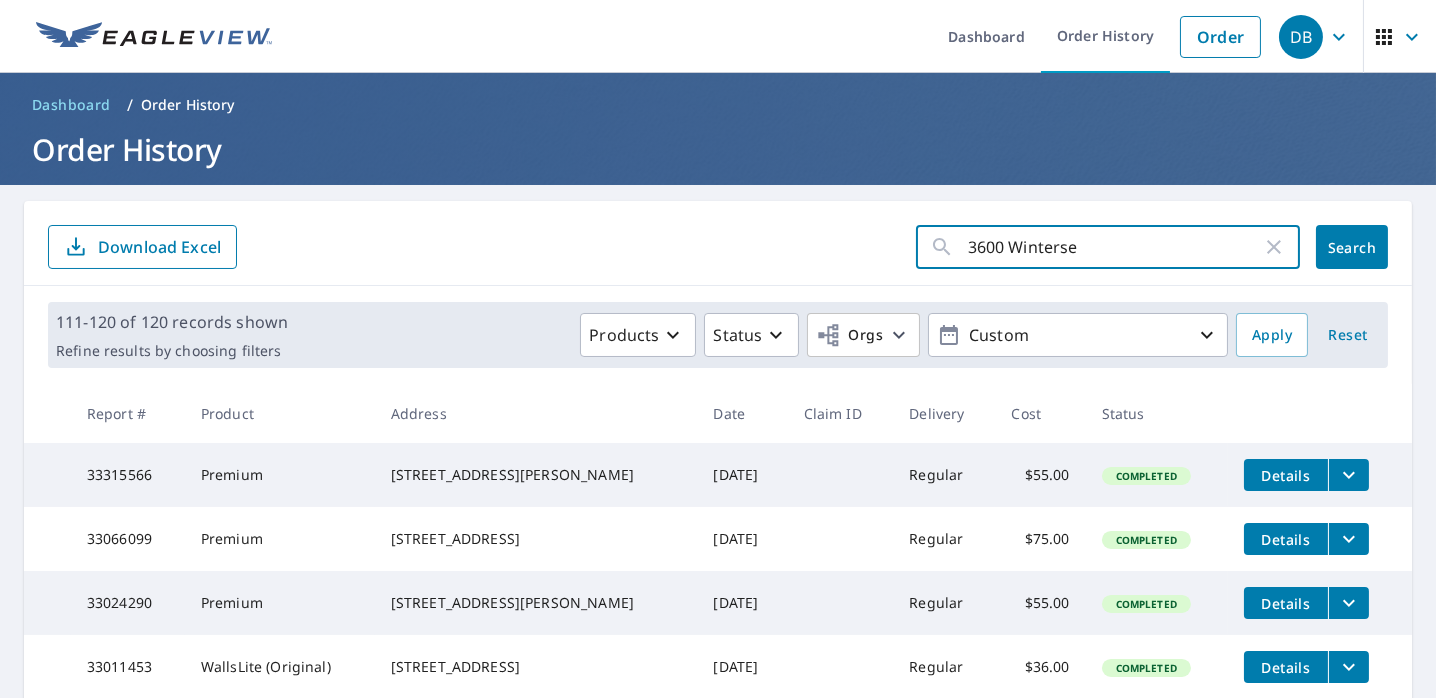 type on "3600 Winterset" 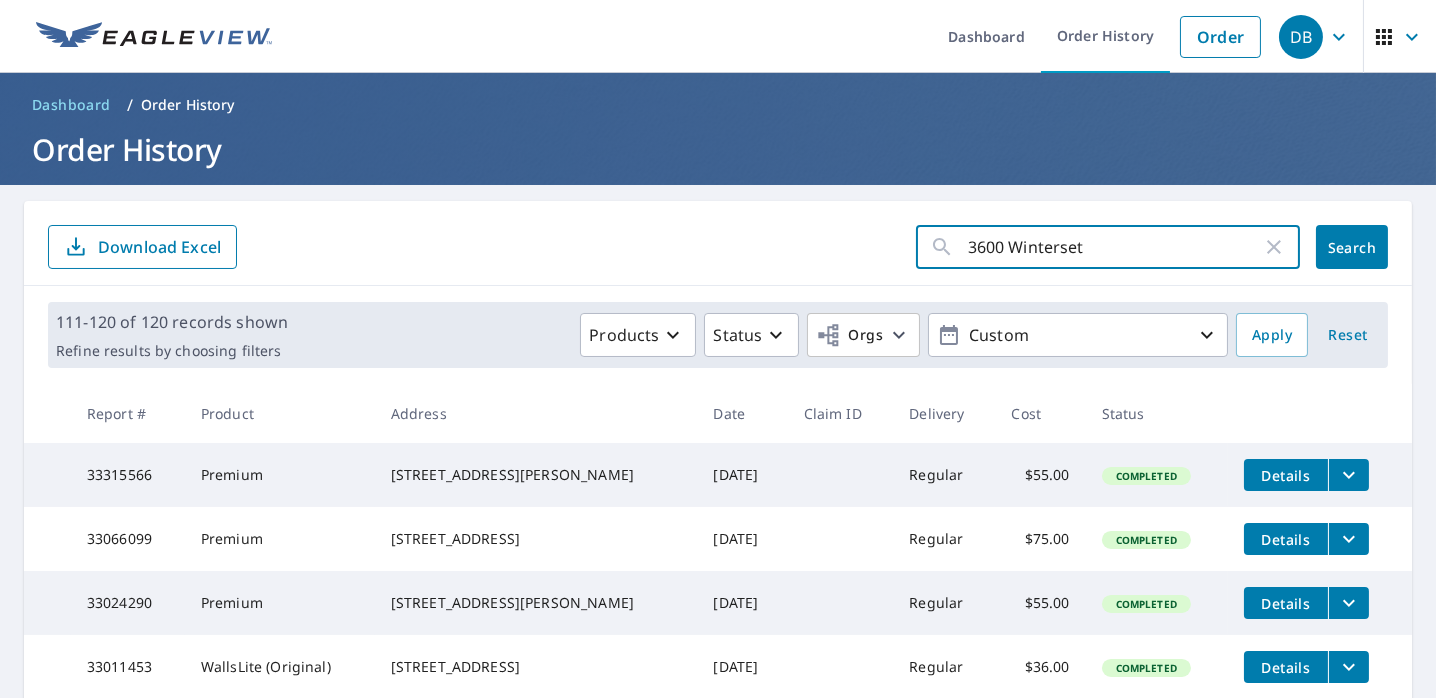 click on "Search" 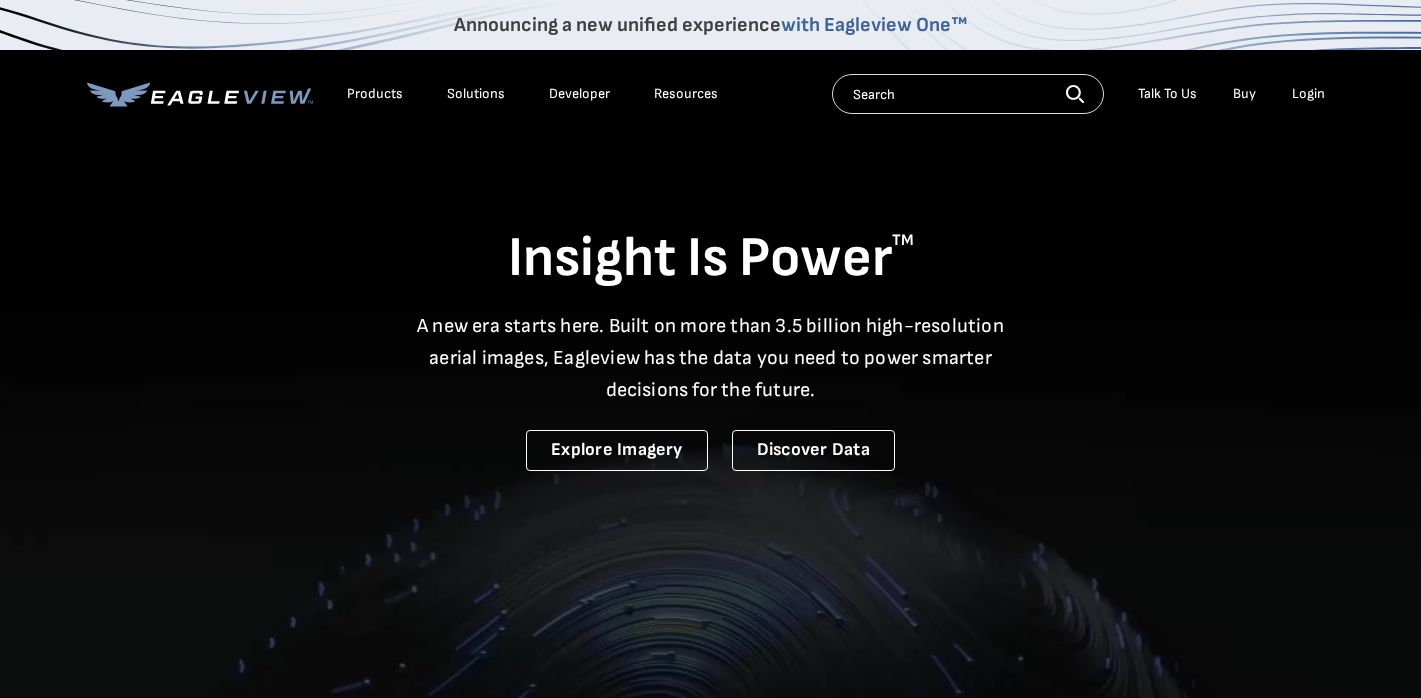 scroll, scrollTop: 0, scrollLeft: 0, axis: both 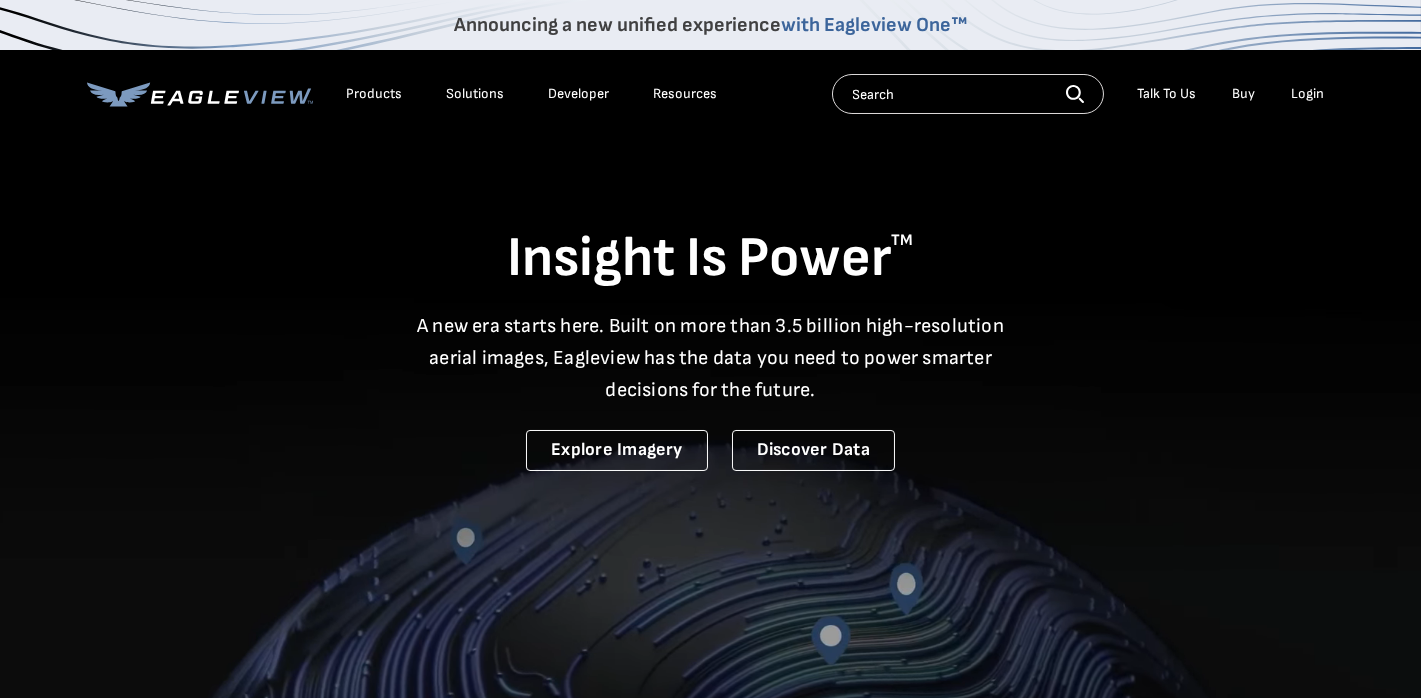 click on "Login" at bounding box center [1308, 94] 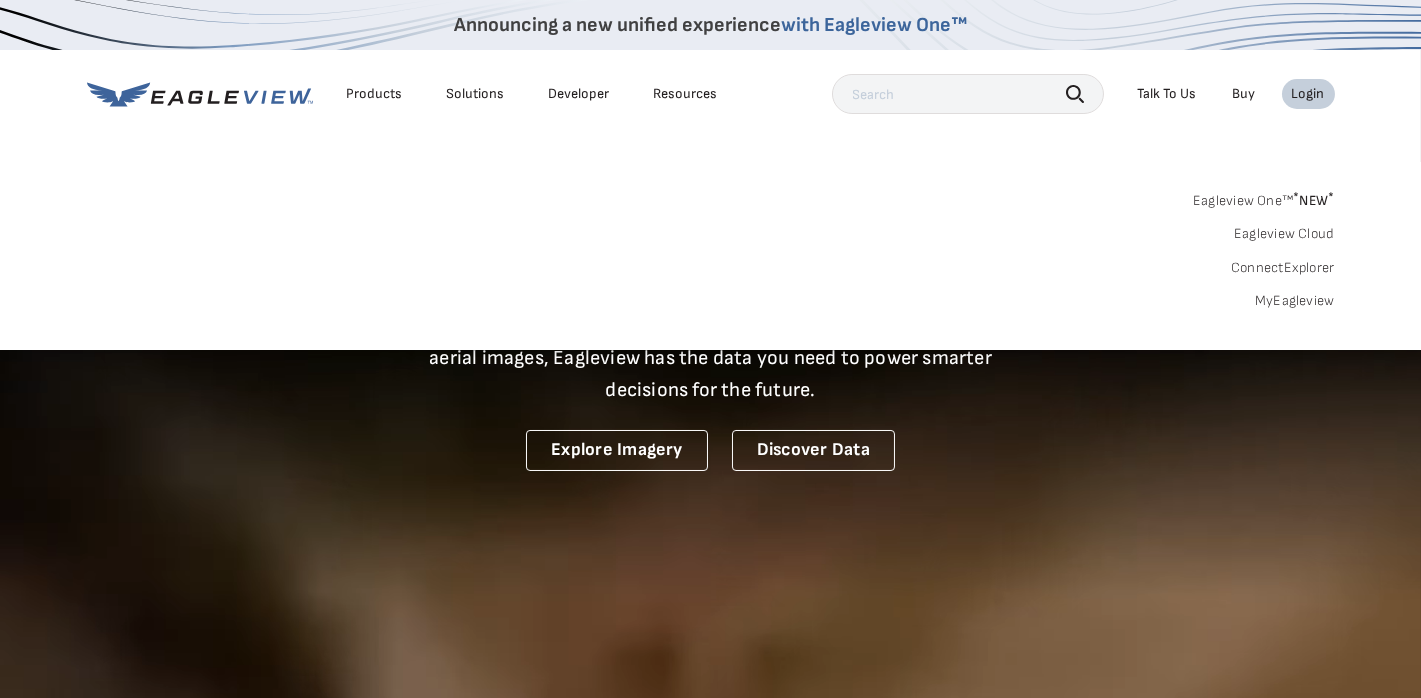 click on "MyEagleview" at bounding box center (1295, 301) 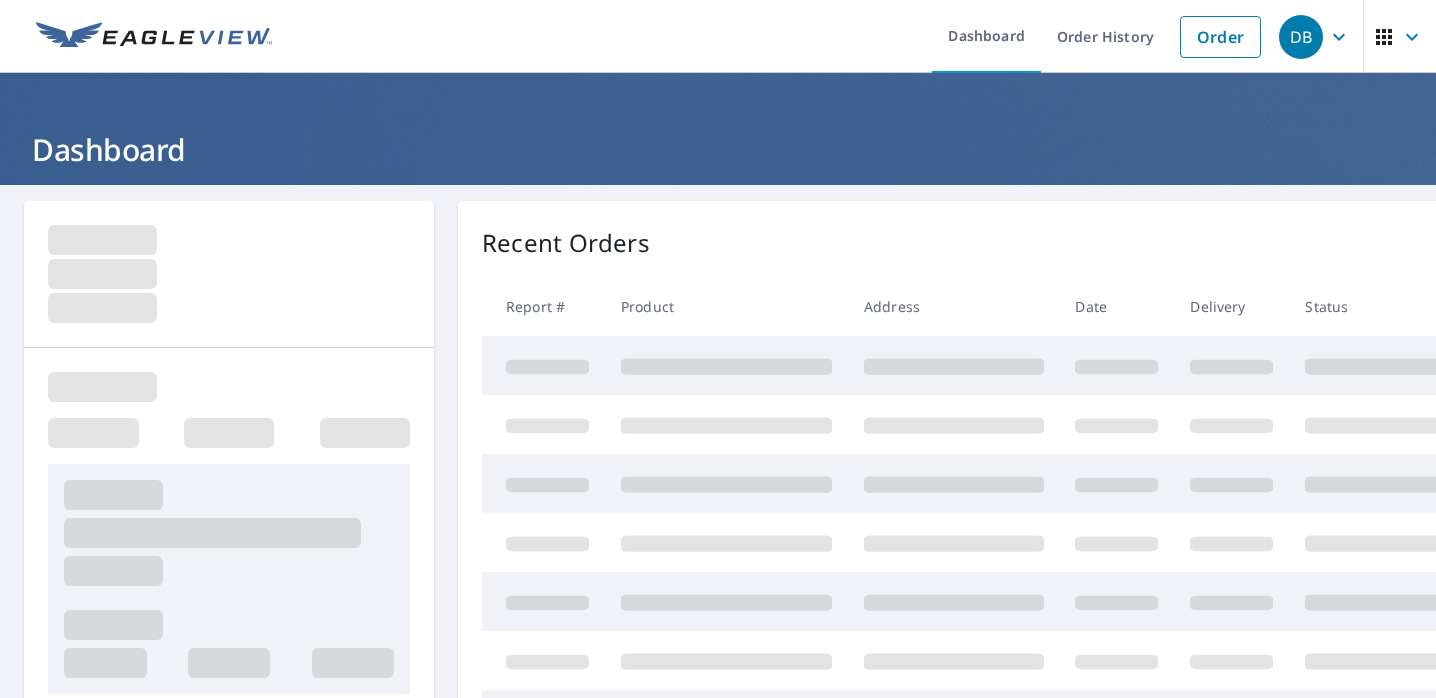 scroll, scrollTop: 0, scrollLeft: 0, axis: both 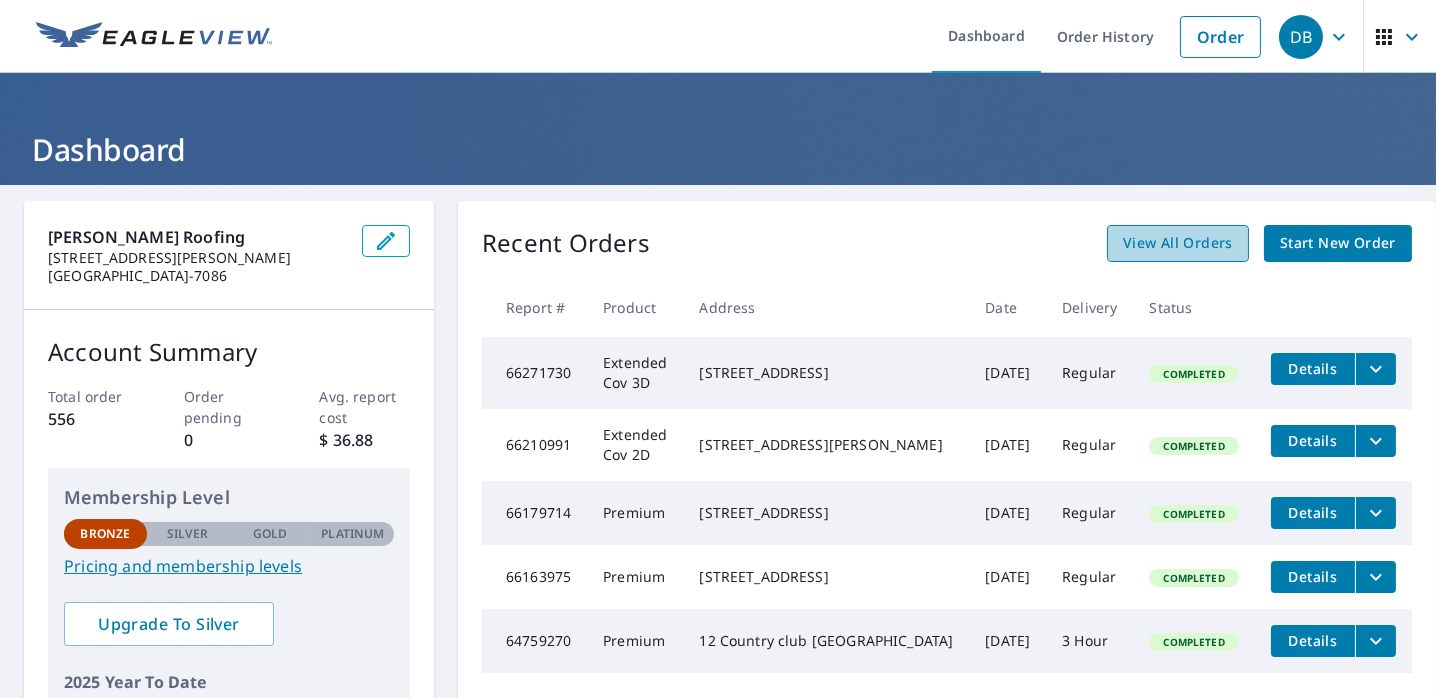 click on "View All Orders" at bounding box center [1178, 243] 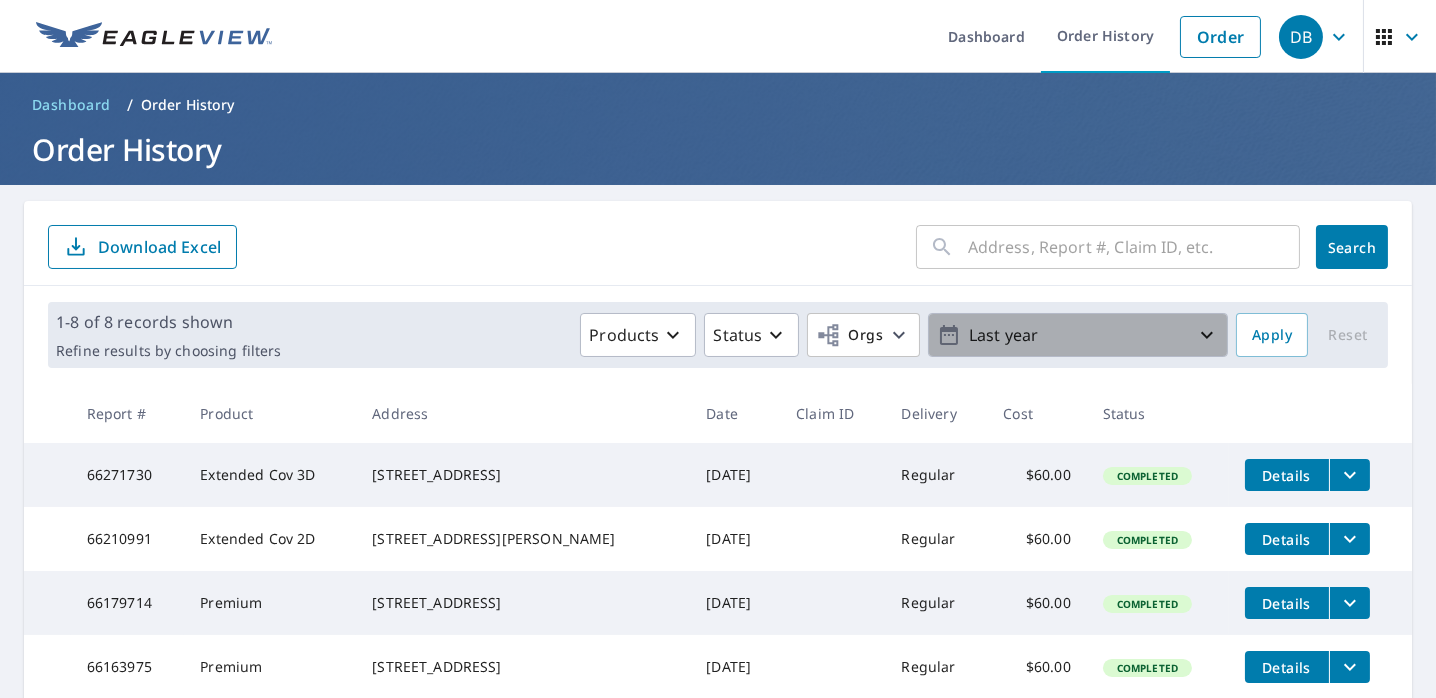 click on "Last year" at bounding box center (1078, 335) 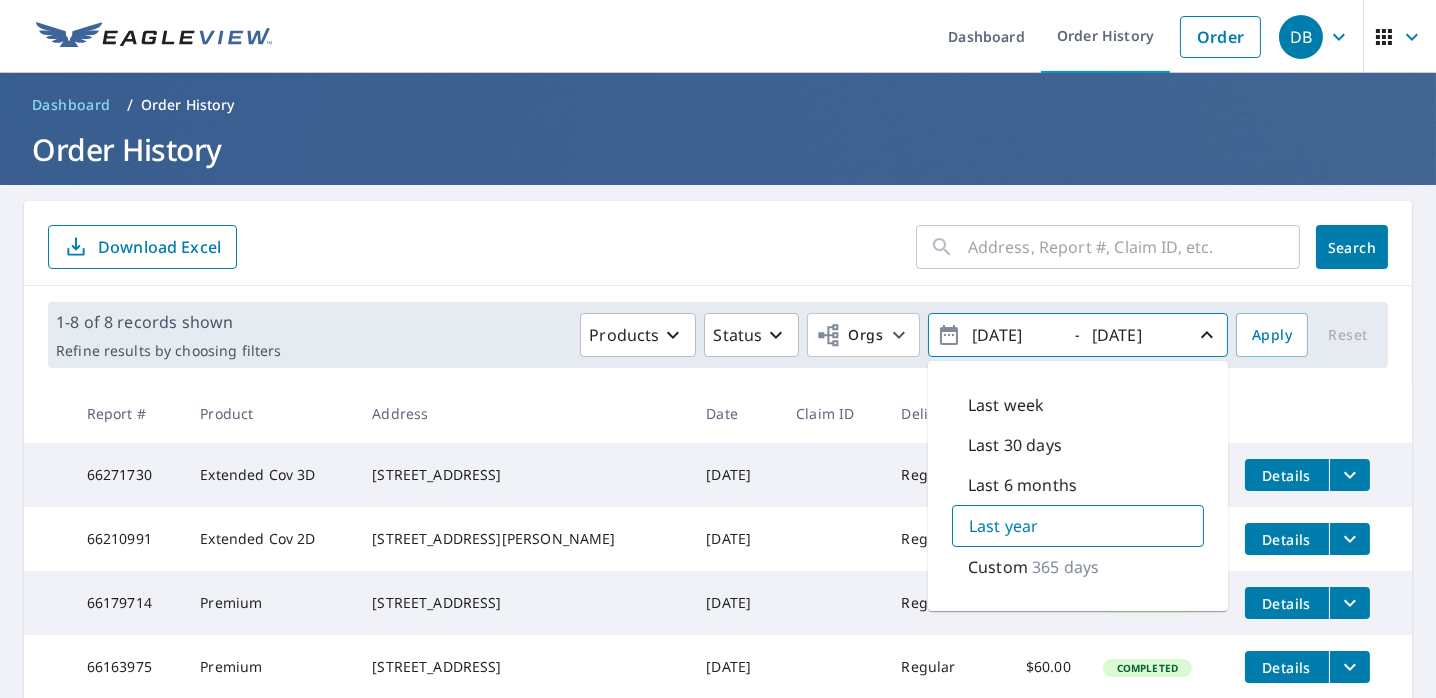drag, startPoint x: 993, startPoint y: 337, endPoint x: 974, endPoint y: 340, distance: 19.235384 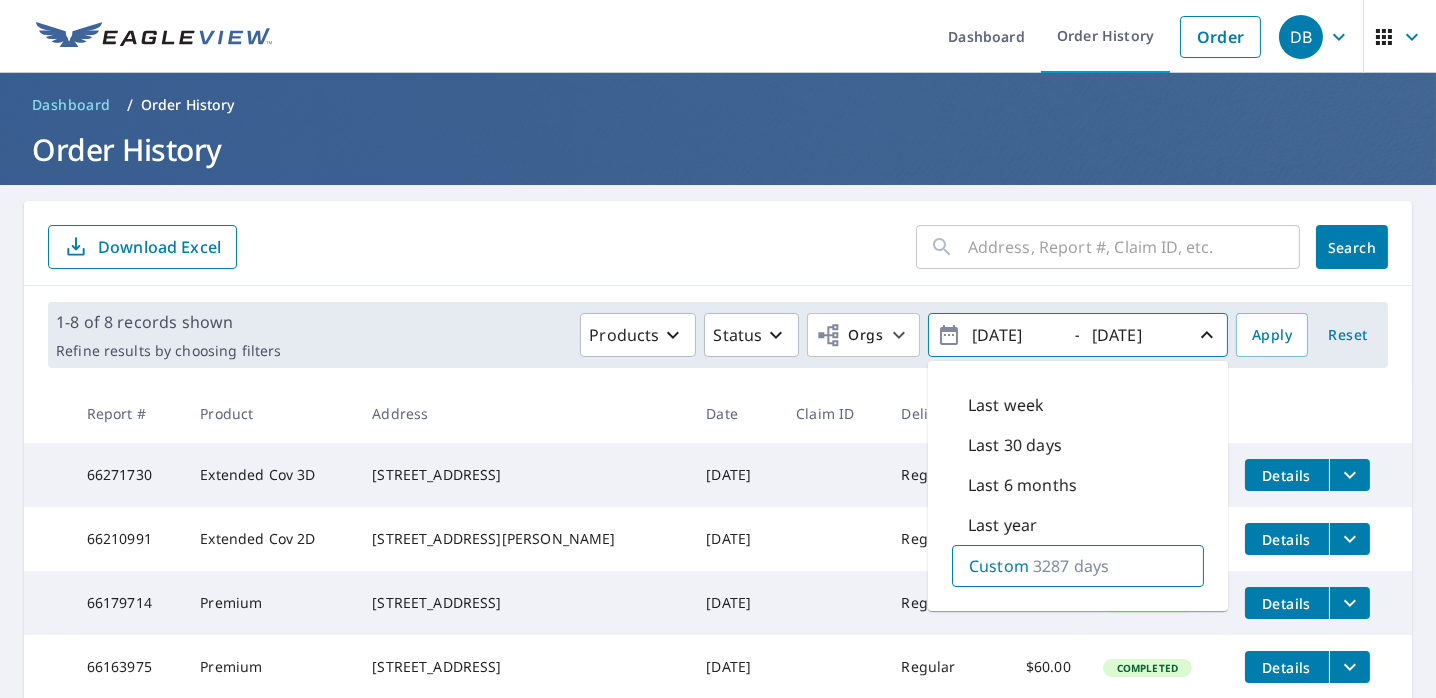 drag, startPoint x: 1010, startPoint y: 335, endPoint x: 1020, endPoint y: 338, distance: 10.440307 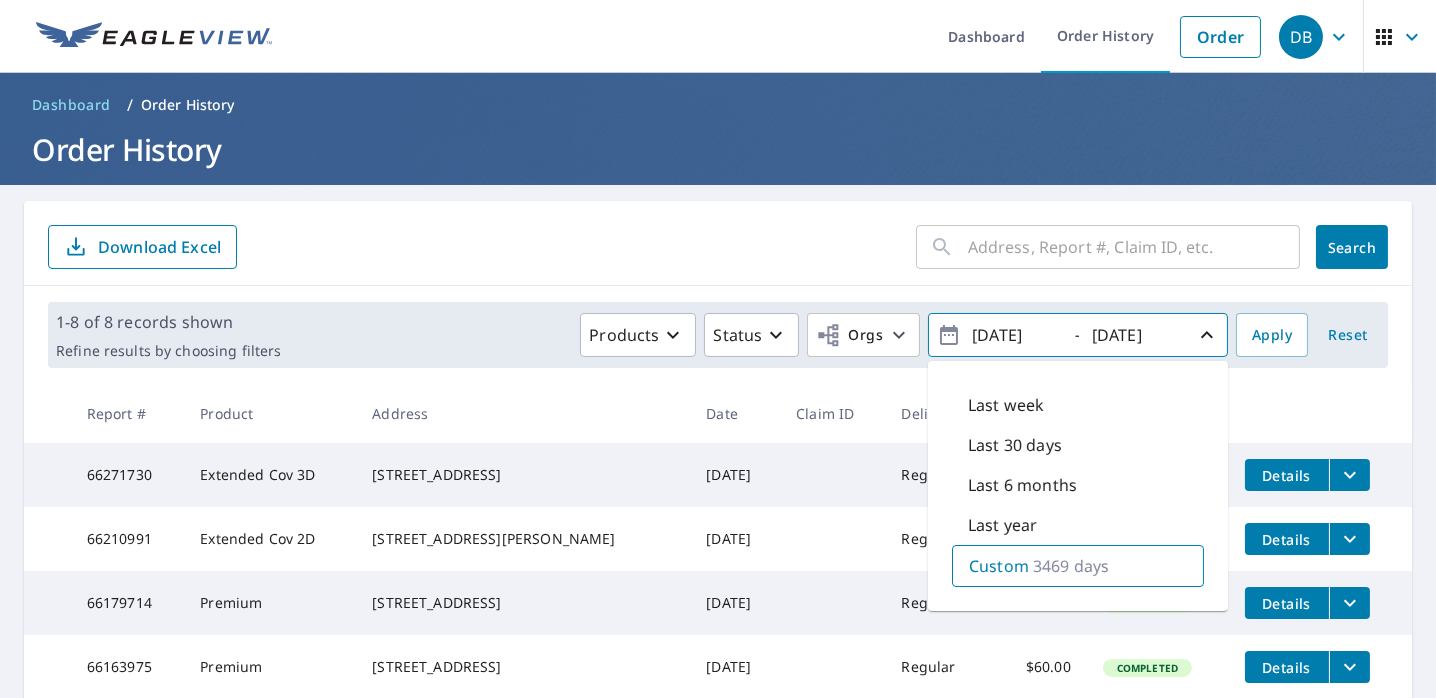 type on "2016/01/11" 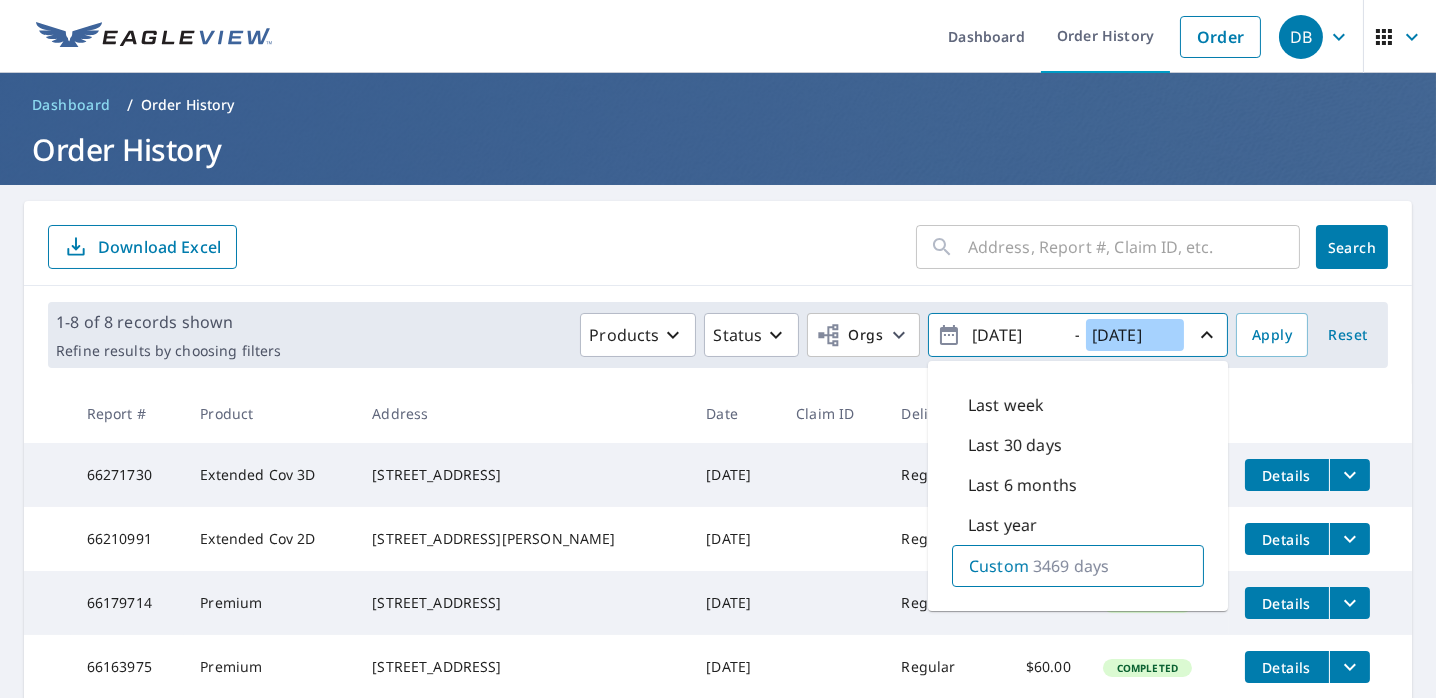 drag, startPoint x: 1095, startPoint y: 339, endPoint x: 1113, endPoint y: 338, distance: 18.027756 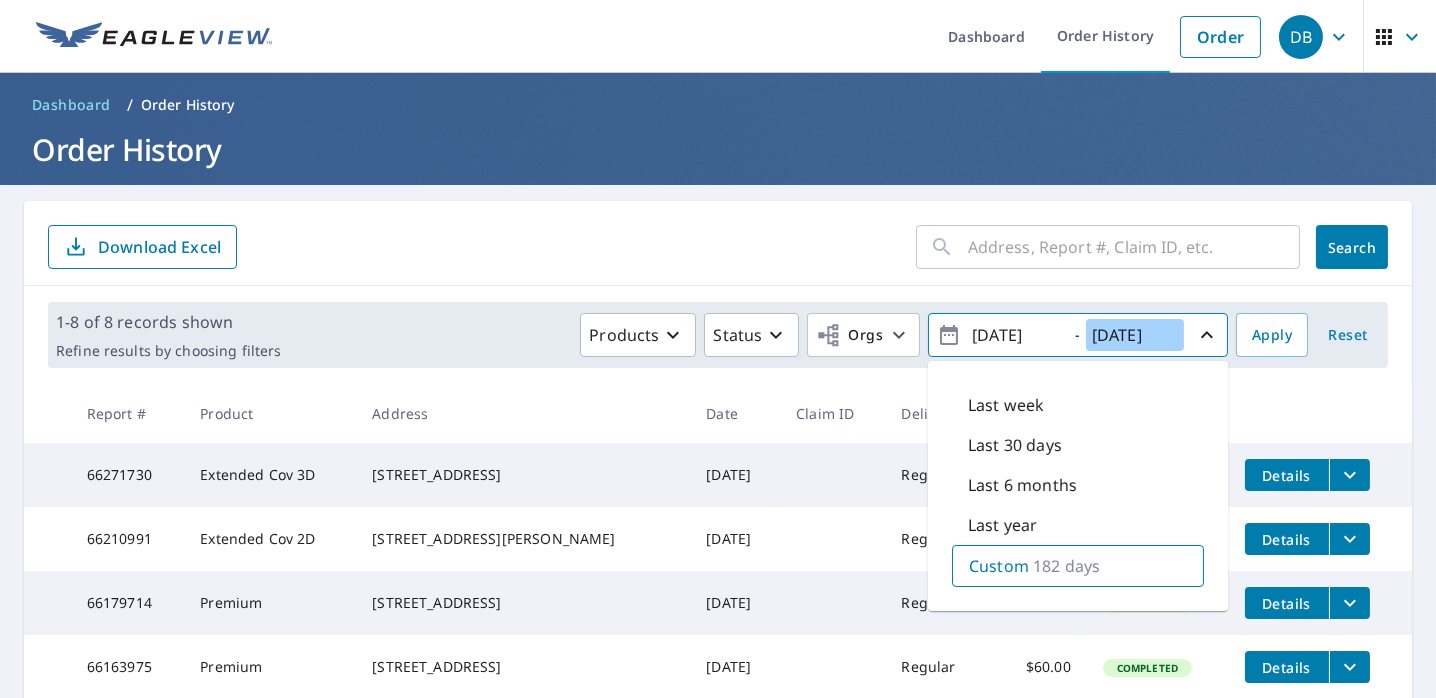 drag, startPoint x: 1118, startPoint y: 334, endPoint x: 1136, endPoint y: 334, distance: 18 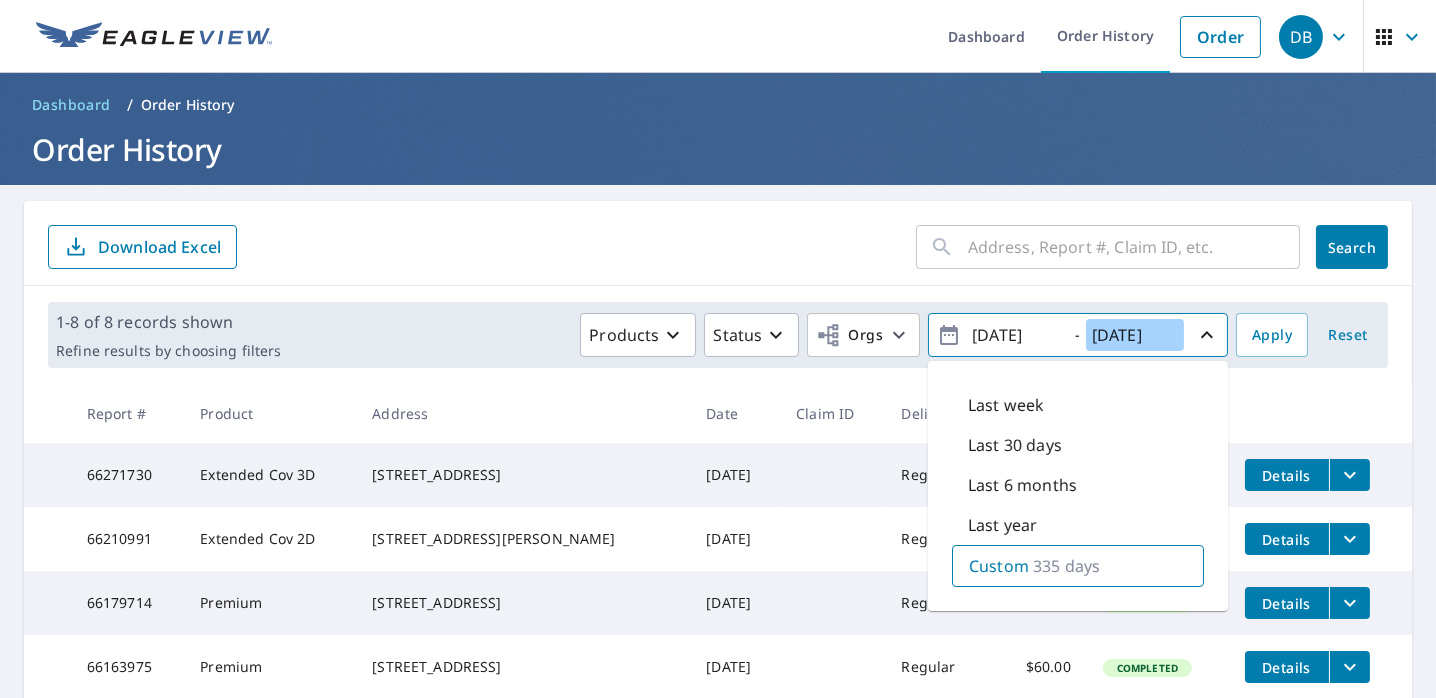 click on "2016/12/11" at bounding box center (1135, 335) 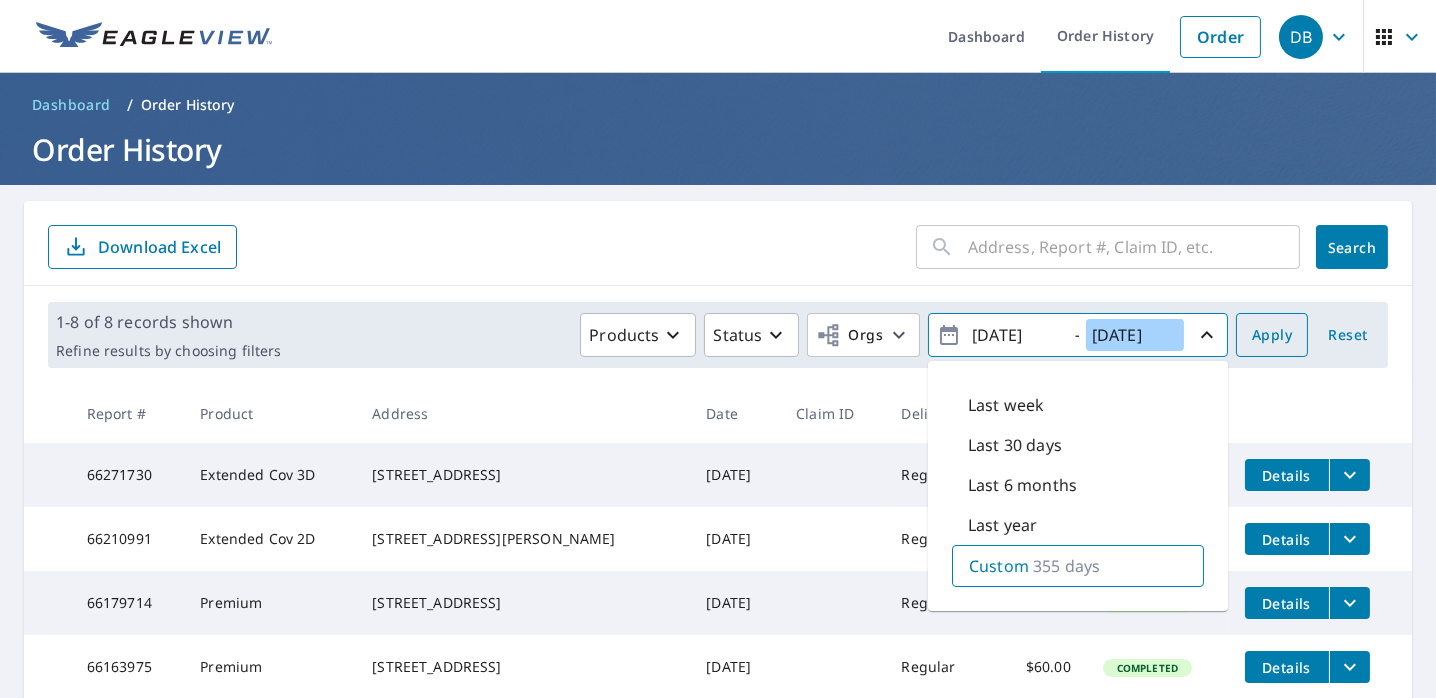 type on "2016/12/31" 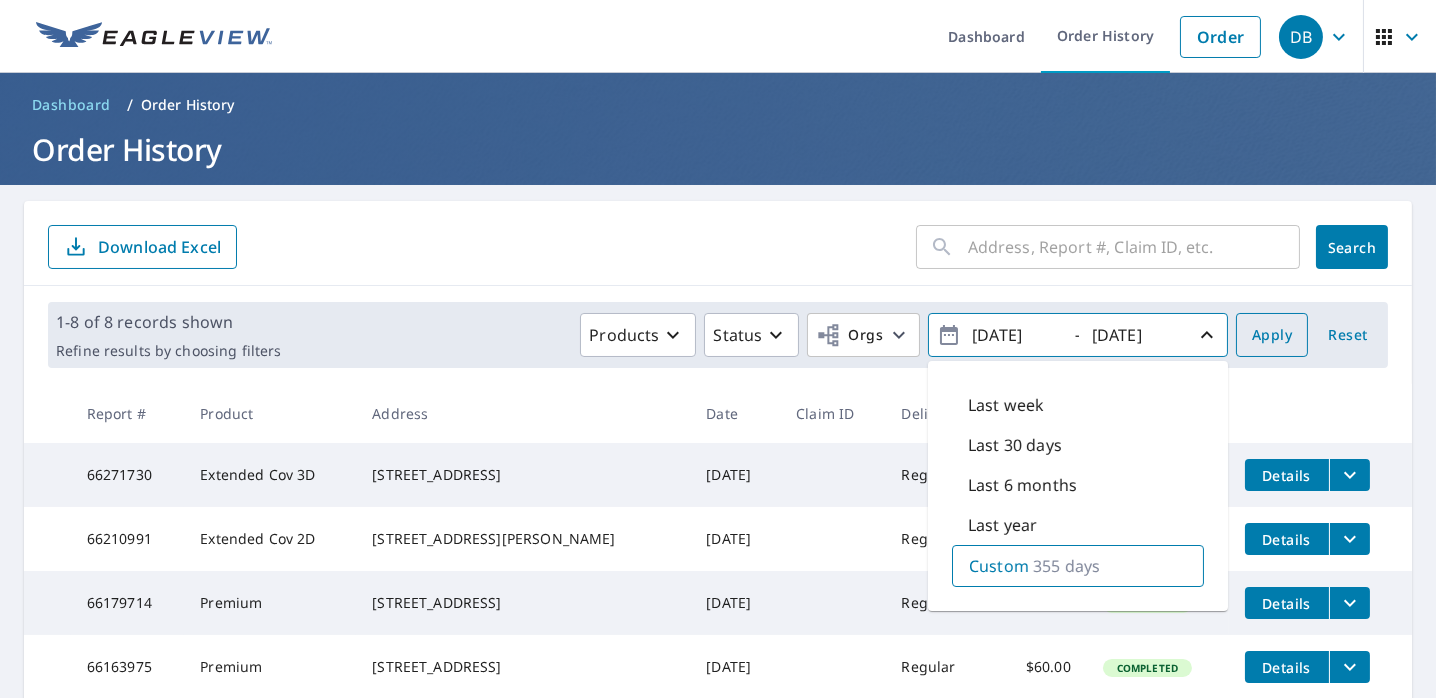 click on "Apply" at bounding box center [1272, 335] 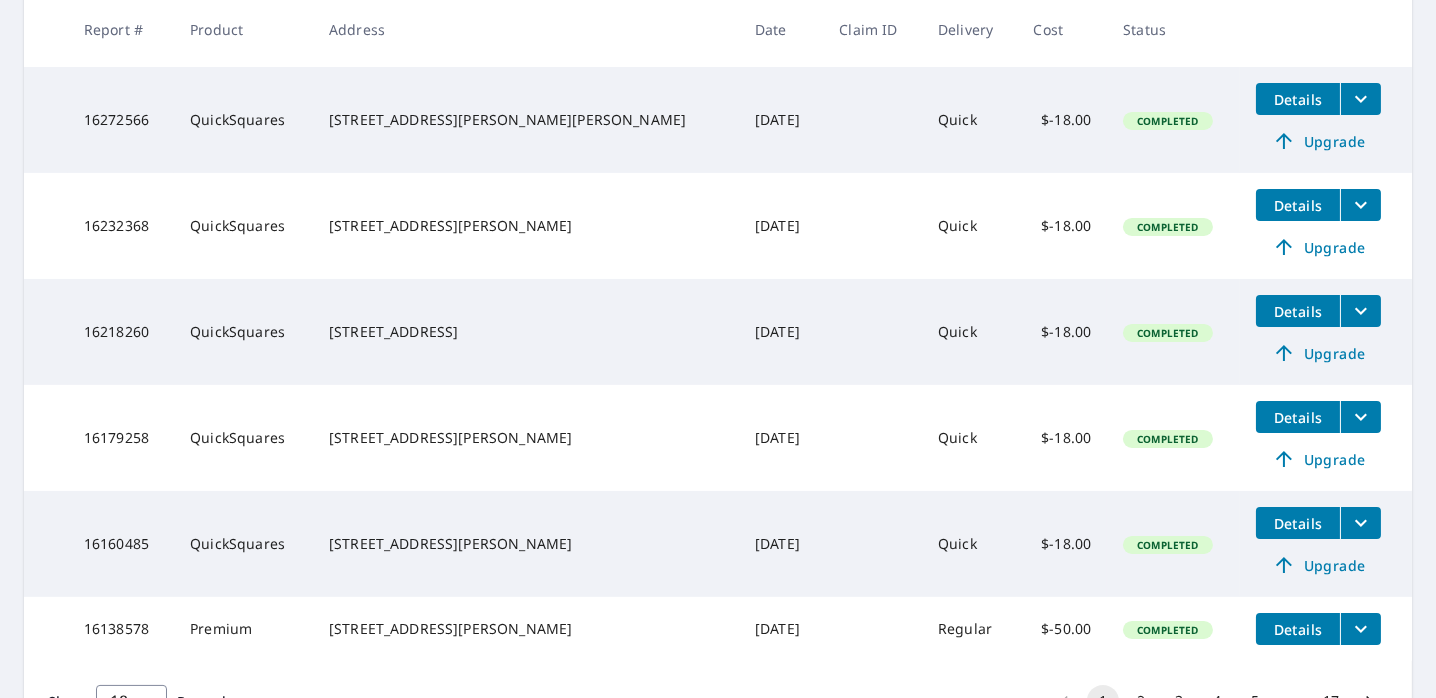 scroll, scrollTop: 900, scrollLeft: 0, axis: vertical 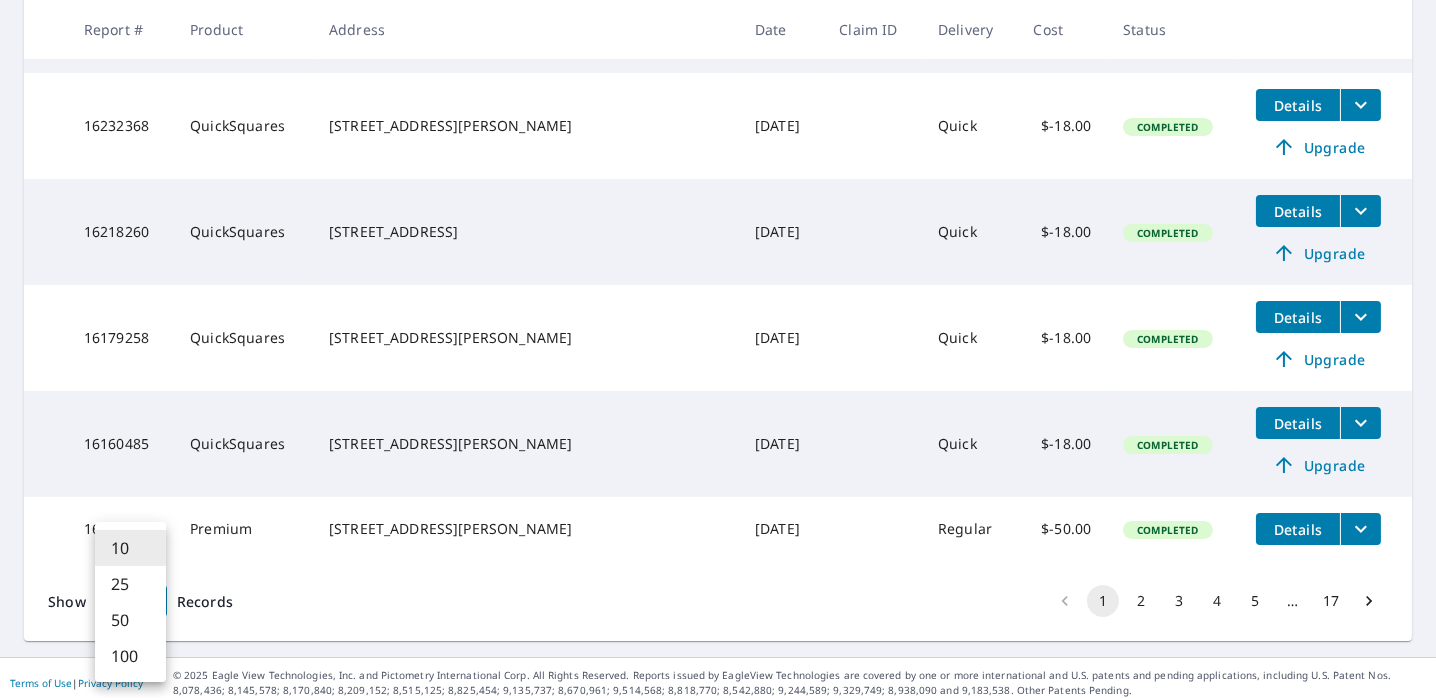 click on "DB DB
Dashboard Order History Order DB Dashboard / Order History Order History ​ Search Download Excel 1-10 of 164 records shown Refine results by choosing filters Products Status Orgs Custom Apply Reset Report # Product Address Date Claim ID Delivery Cost Status 16587467 QuickSquares 1617 S Adams St
Fort Worth, TX 76104 Building ID Chris Keel Dec 29, 2016 Quick $-18.00 Completed Details Upgrade 16582891 QuickSquares 5820 Canterview Cir
Dallas, TX 75228-6017 Dec 28, 2016 Quick $-18.00 Completed Details Upgrade 16545762 QuickSquares 805 Delia Ct
Arlington, TX 76012-1830 Dec 17, 2016 Quick $-18.00 Completed Details Upgrade 16366357 QuickSquares 2204 Sapphire Dr
Arlington, TX 76017 Nov 17, 2016 Quick $-18.00 Completed Details Upgrade 16272566 QuickSquares 1801 S Davis Dr
Arlington, TX 76013 Nov 07, 2016 Quick $-18.00 Completed Details Upgrade 16232368 QuickSquares 6917 Culver Ave
Fort Worth, TX 76116 Nov 02, 2016 Quick $-18.00 Completed Details Upgrade 16218260 QuickSquares Oct 31, 2016 Quick $-18.00 10" at bounding box center (718, 349) 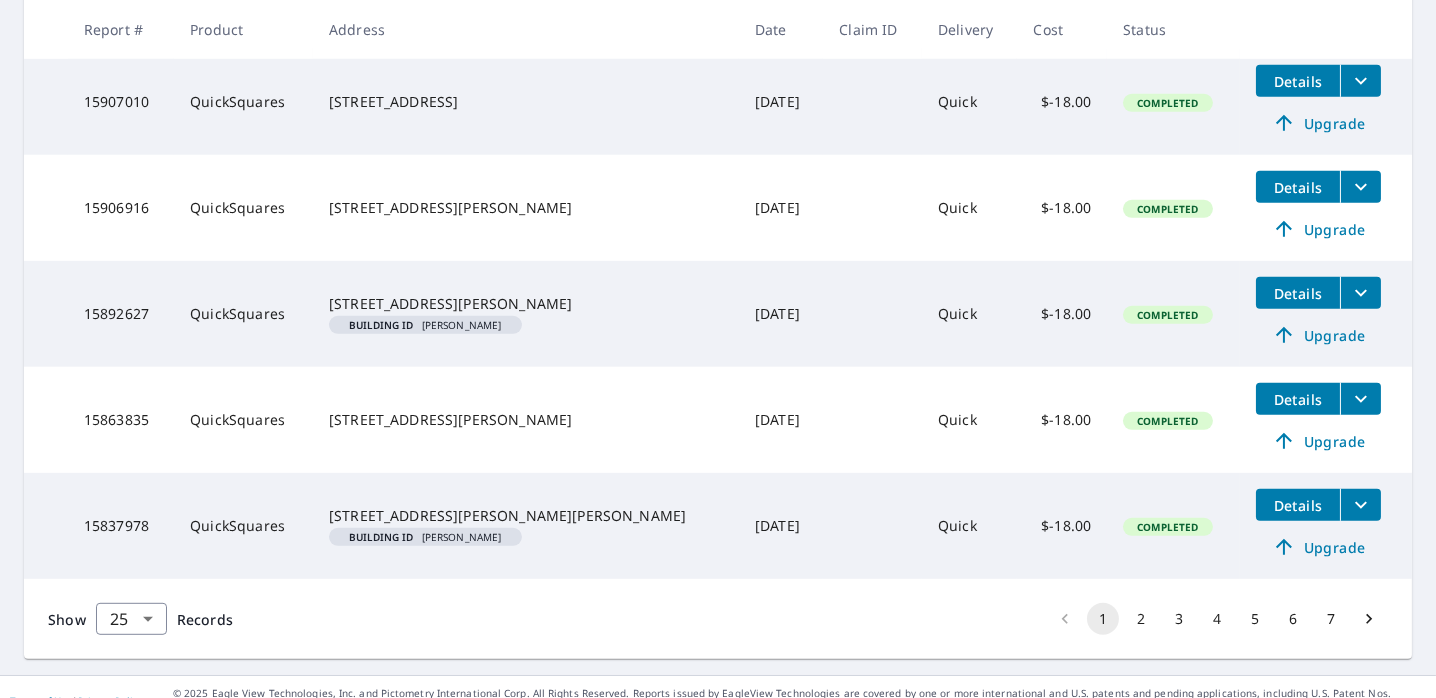 scroll, scrollTop: 2505, scrollLeft: 0, axis: vertical 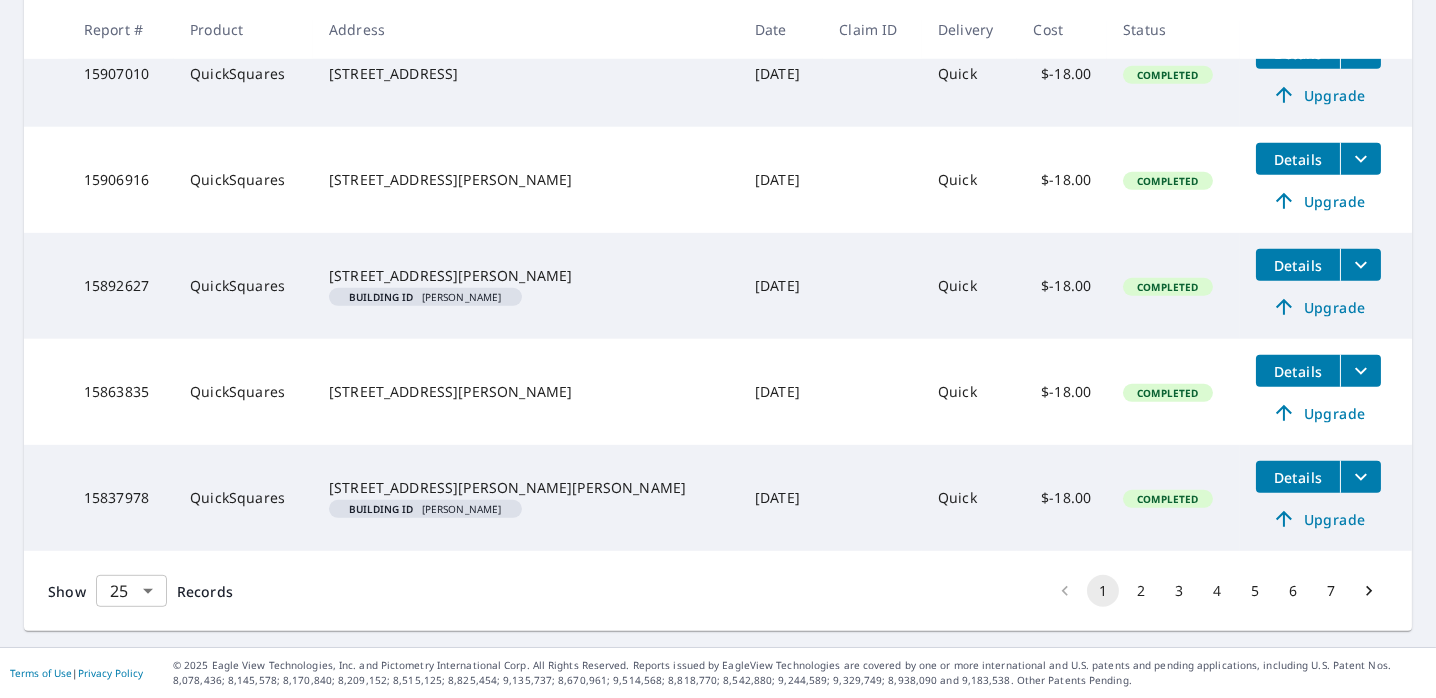 click on "DB DB
Dashboard Order History Order DB Dashboard / Order History Order History ​ Search Download Excel 1-25 of 164 records shown Refine results by choosing filters Products Status Orgs Custom Apply Reset Report # Product Address Date Claim ID Delivery Cost Status 16587467 QuickSquares 1617 S Adams St
Fort Worth, TX 76104 Building ID Chris Keel Dec 29, 2016 Quick $-18.00 Completed Details Upgrade 16582891 QuickSquares 5820 Canterview Cir
Dallas, TX 75228-6017 Dec 28, 2016 Quick $-18.00 Completed Details Upgrade 16545762 QuickSquares 805 Delia Ct
Arlington, TX 76012-1830 Dec 17, 2016 Quick $-18.00 Completed Details Upgrade 16366357 QuickSquares 2204 Sapphire Dr
Arlington, TX 76017 Nov 17, 2016 Quick $-18.00 Completed Details Upgrade 16272566 QuickSquares 1801 S Davis Dr
Arlington, TX 76013 Nov 07, 2016 Quick $-18.00 Completed Details Upgrade 16232368 QuickSquares 6917 Culver Ave
Fort Worth, TX 76116 Nov 02, 2016 Quick $-18.00 Completed Details Upgrade 16218260 QuickSquares Oct 31, 2016 Quick $-18.00 25" at bounding box center (718, 349) 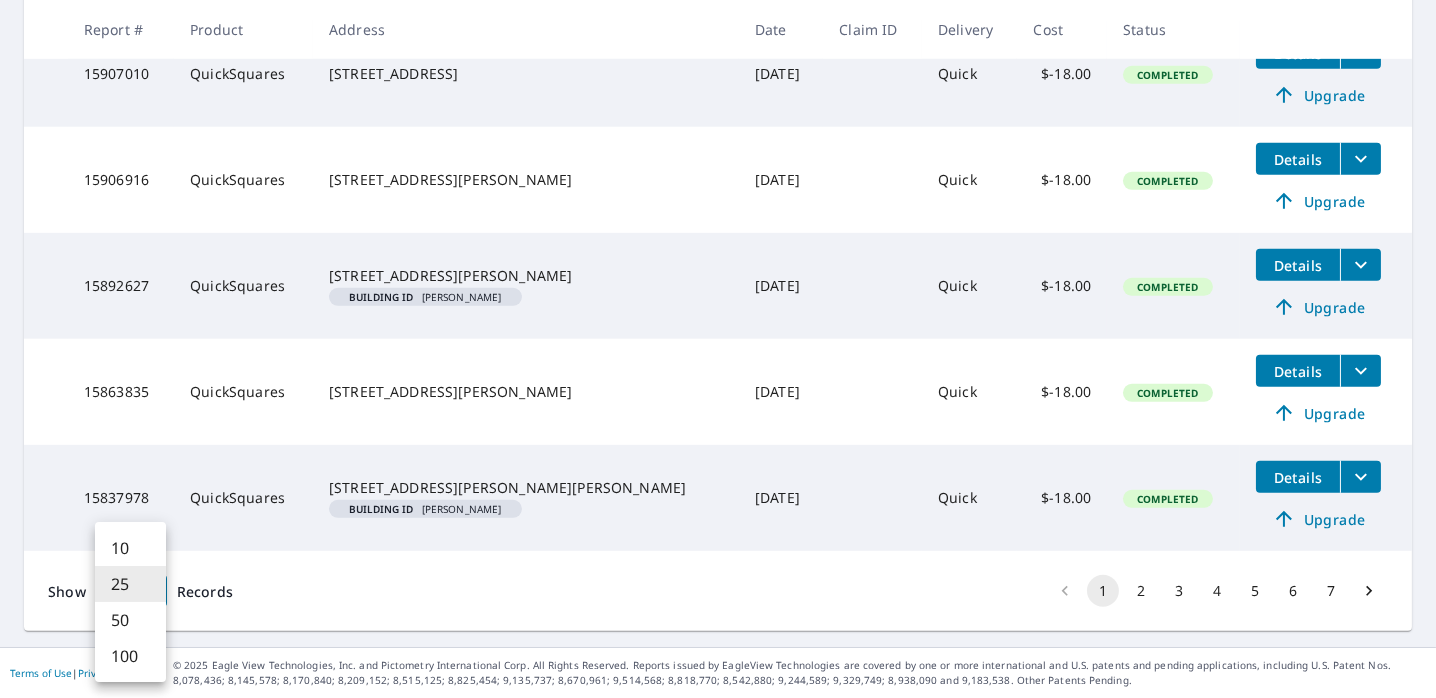 click on "50" at bounding box center (130, 620) 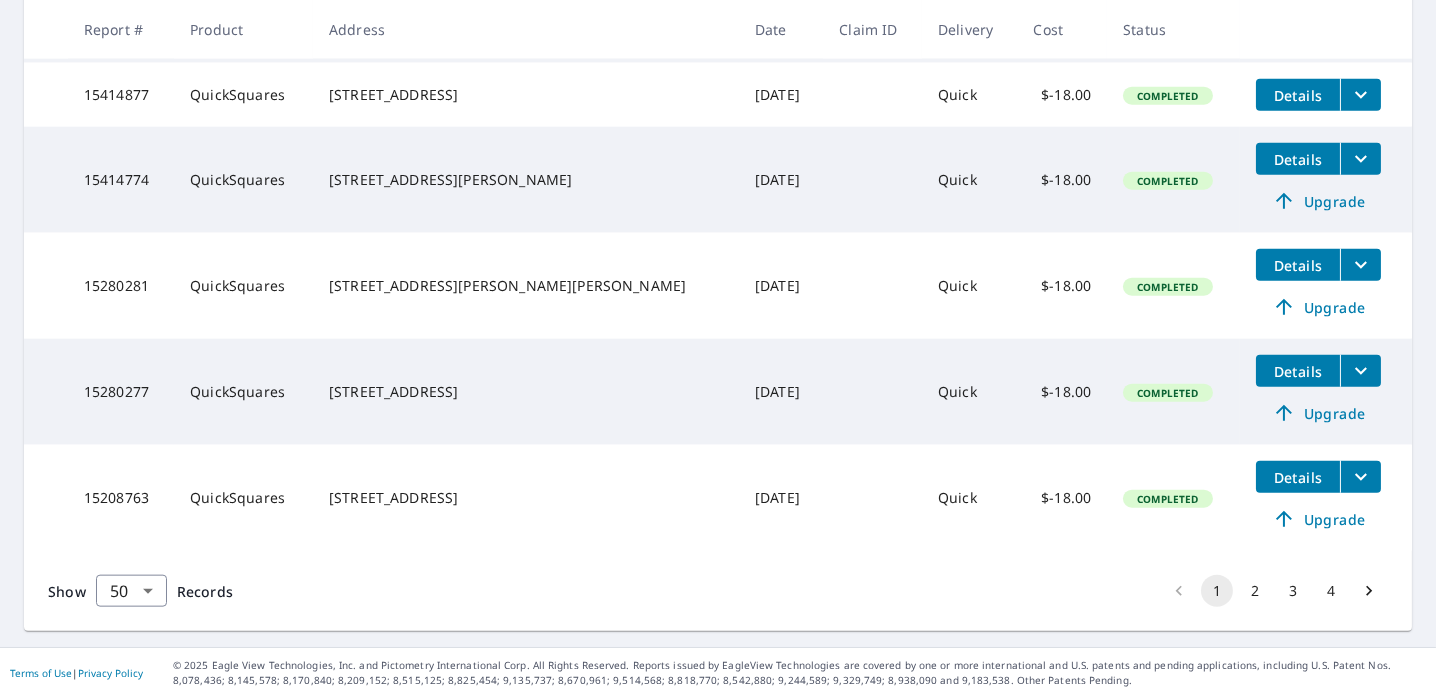 scroll, scrollTop: 5085, scrollLeft: 0, axis: vertical 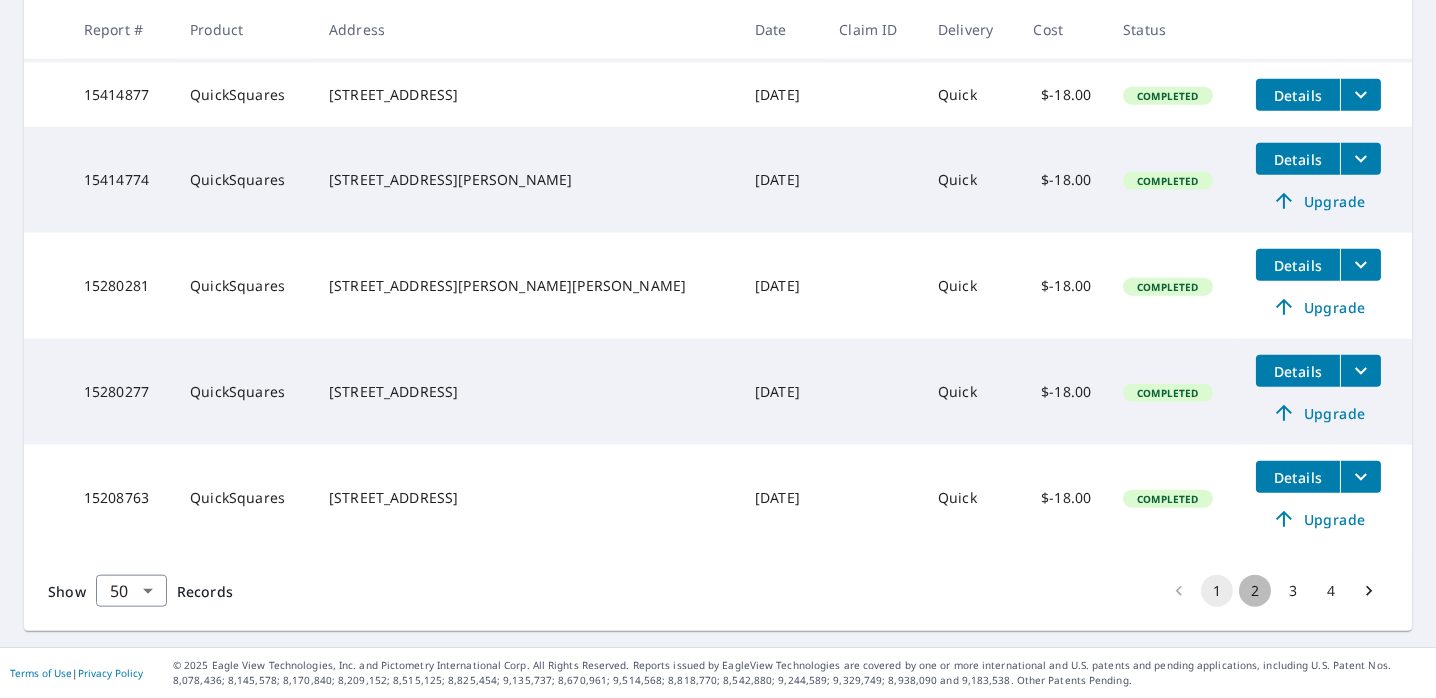 click on "2" at bounding box center [1255, 591] 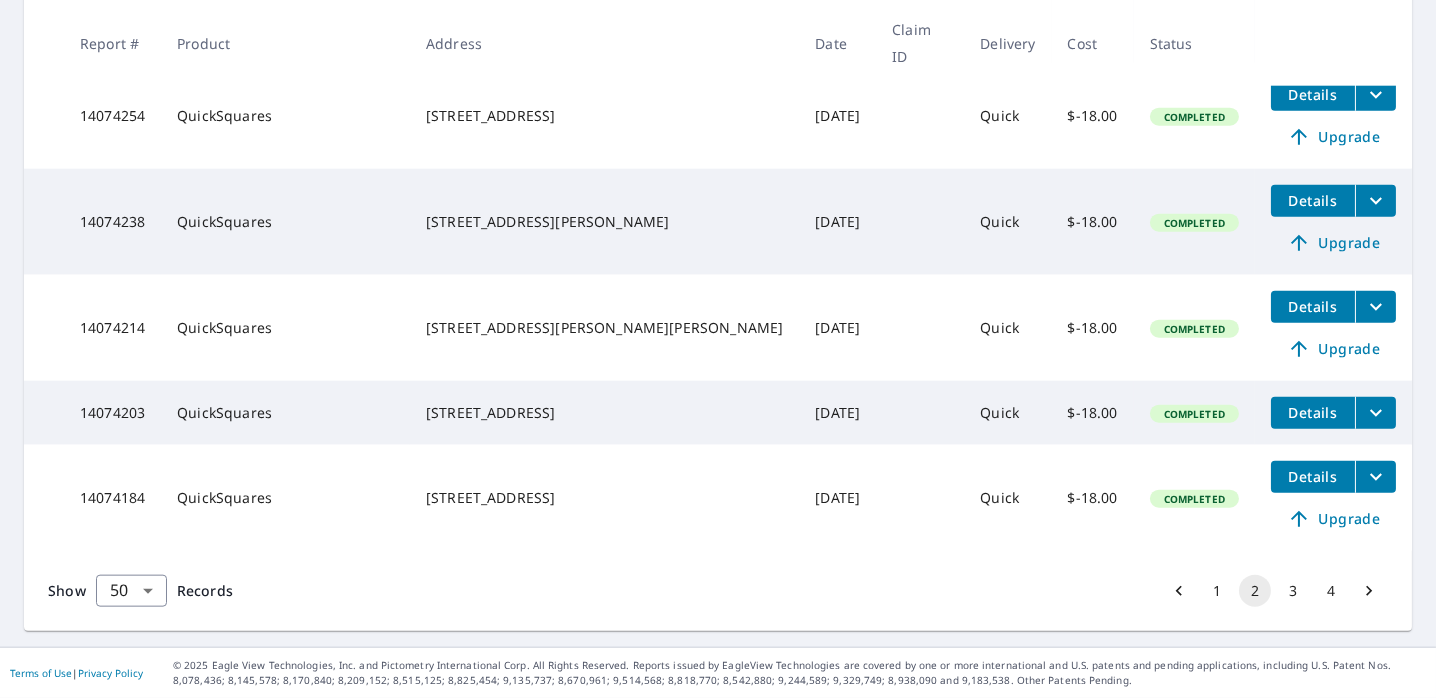 scroll, scrollTop: 5051, scrollLeft: 0, axis: vertical 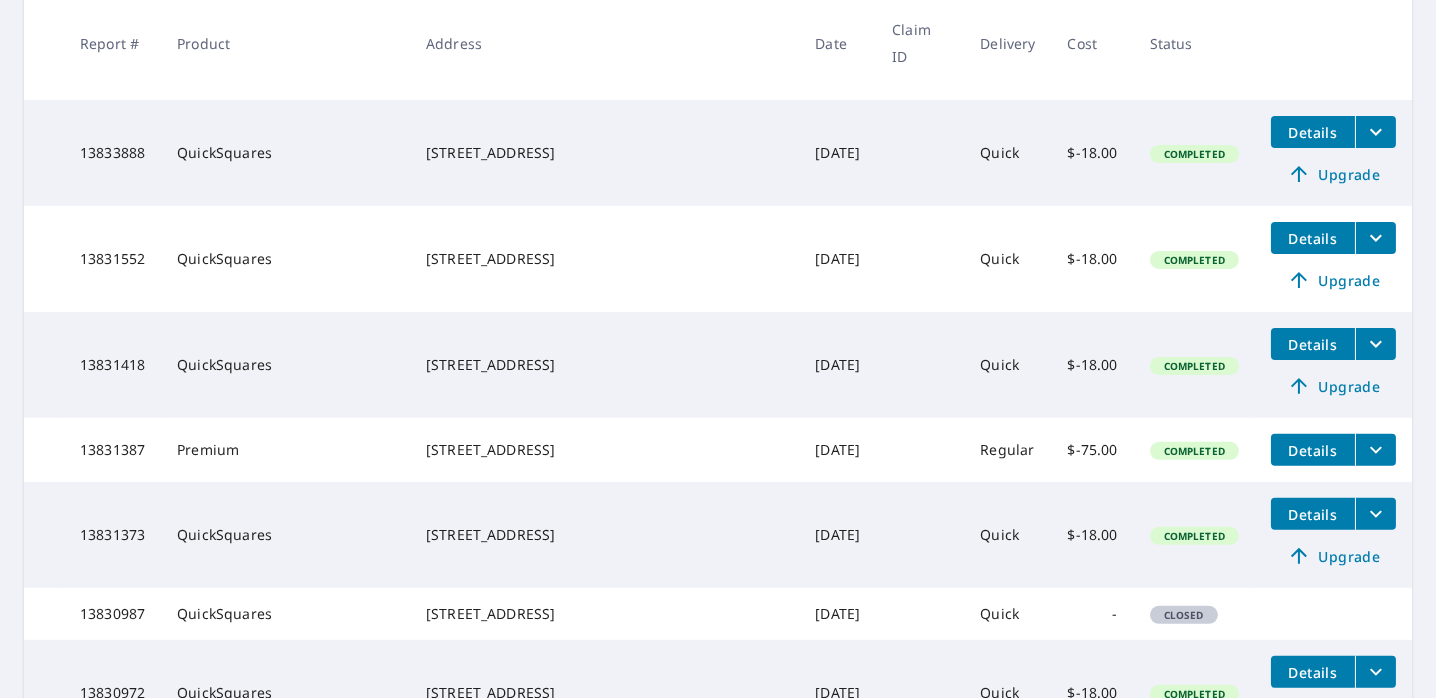 click 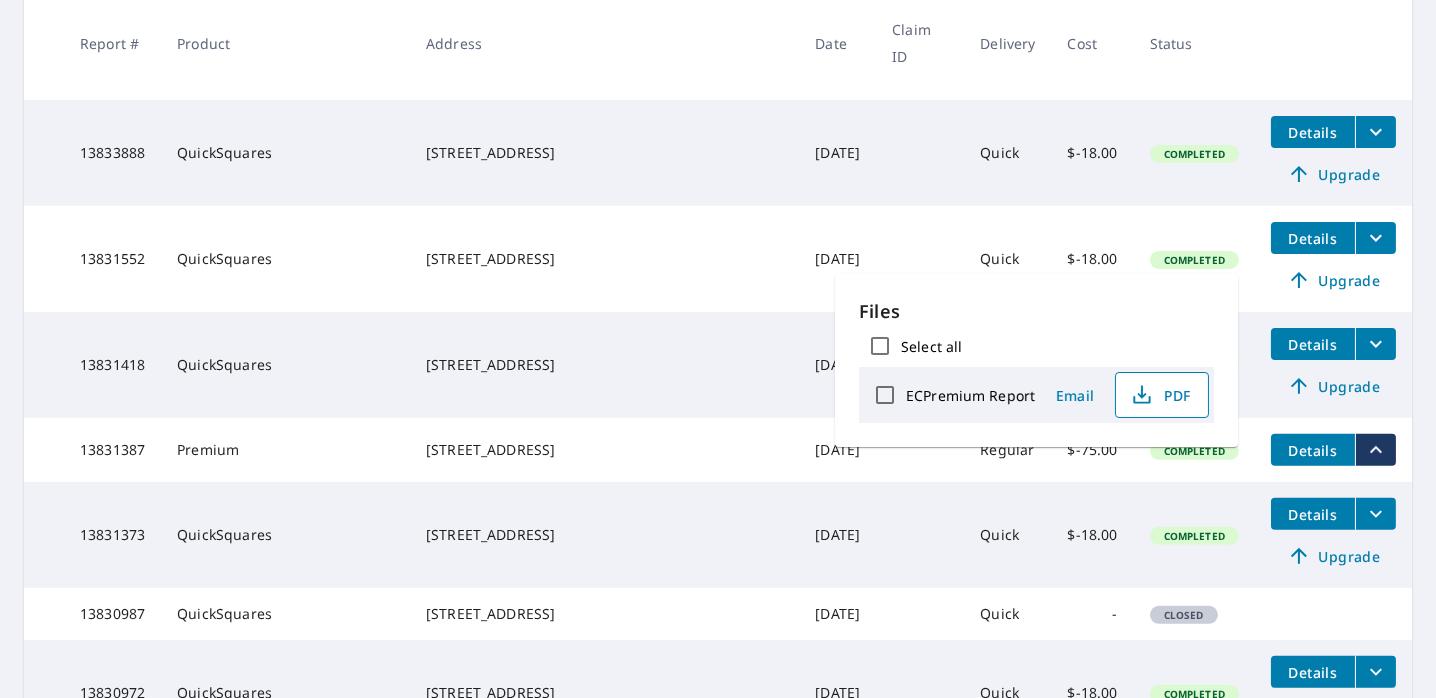 click on "PDF" at bounding box center [1160, 395] 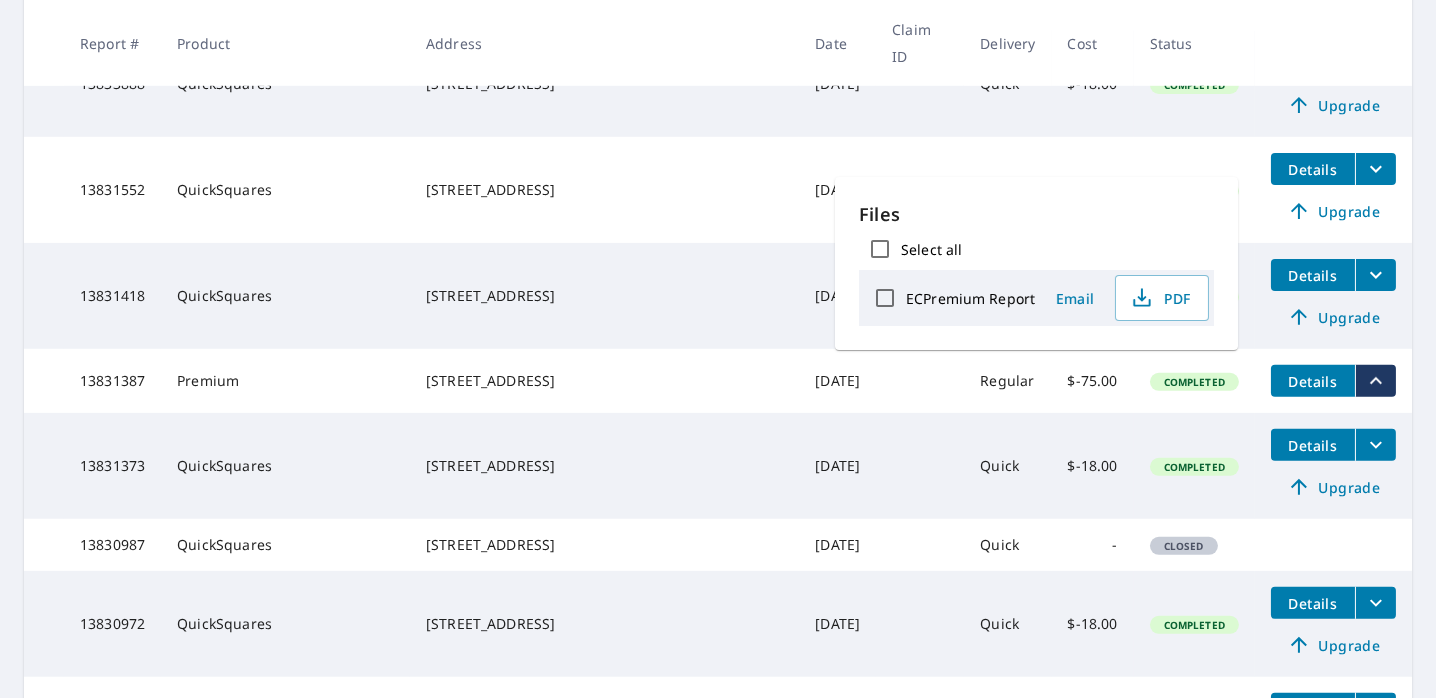scroll, scrollTop: 1700, scrollLeft: 0, axis: vertical 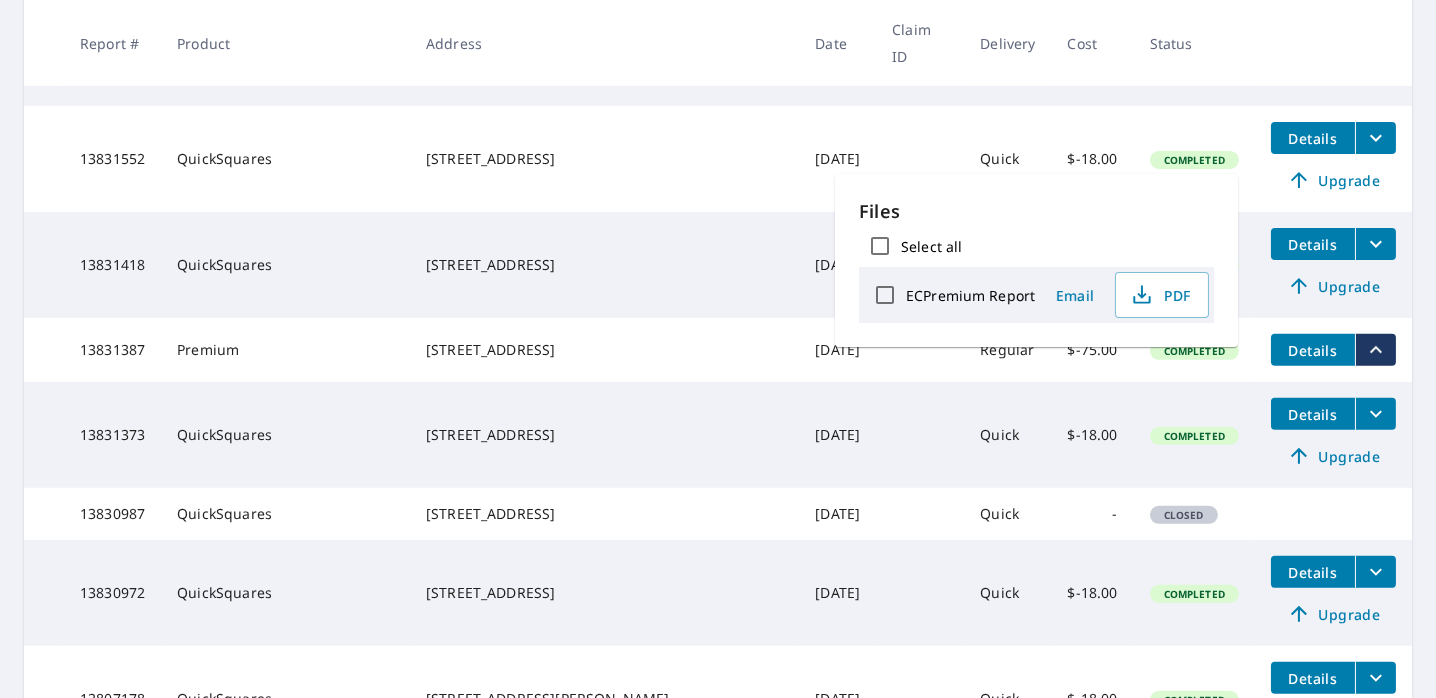 click at bounding box center (920, 435) 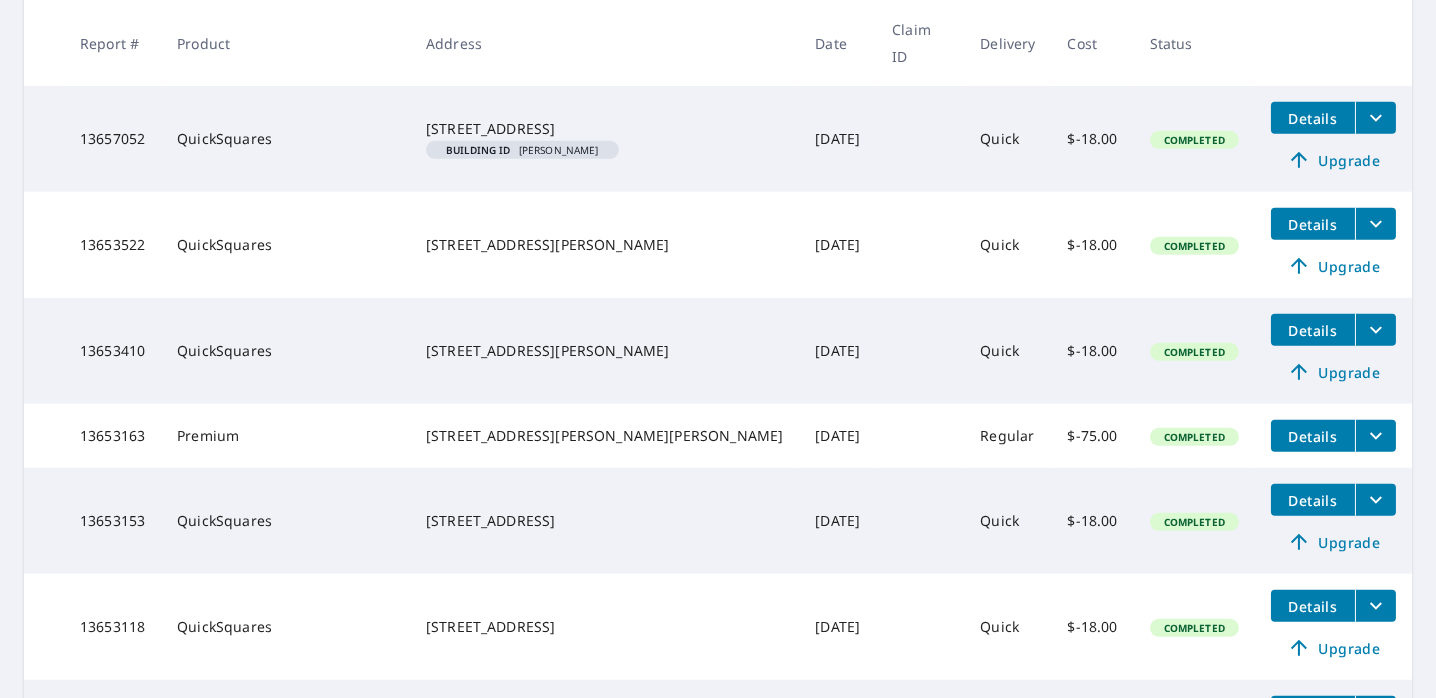 scroll, scrollTop: 3100, scrollLeft: 0, axis: vertical 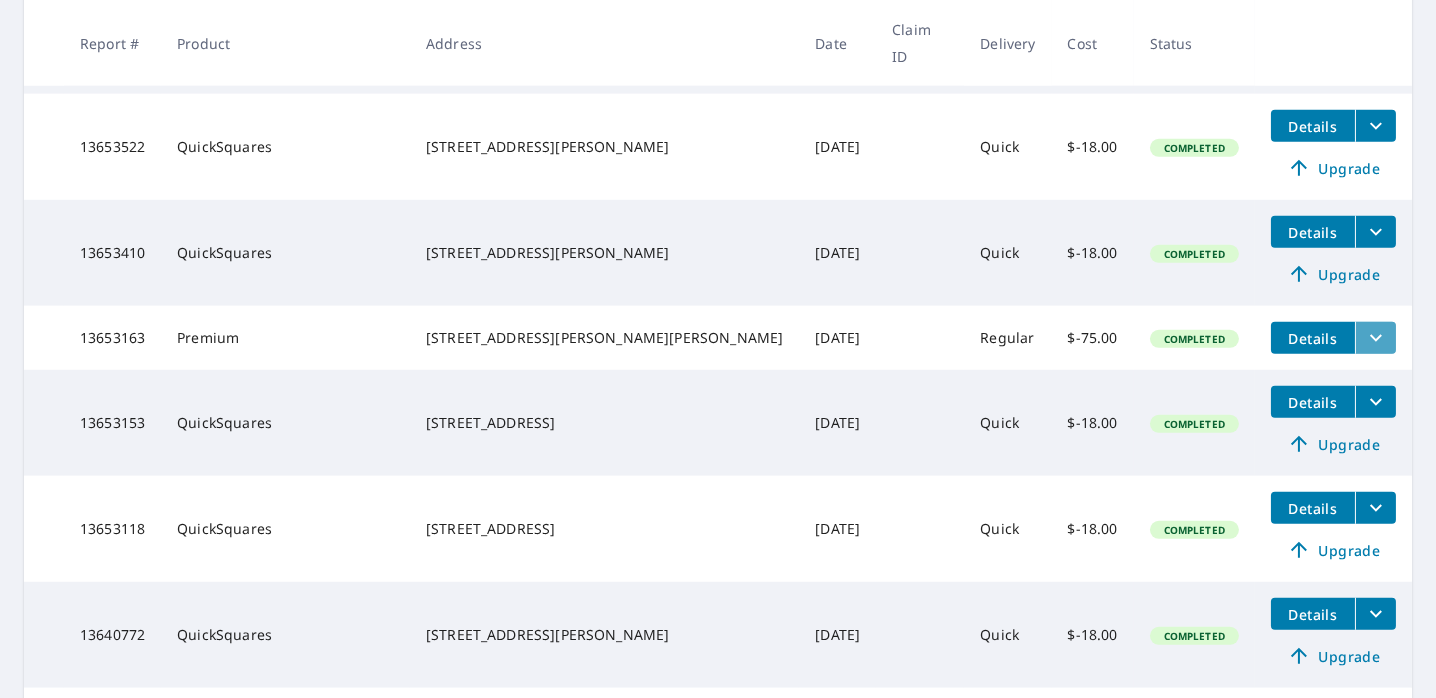 click 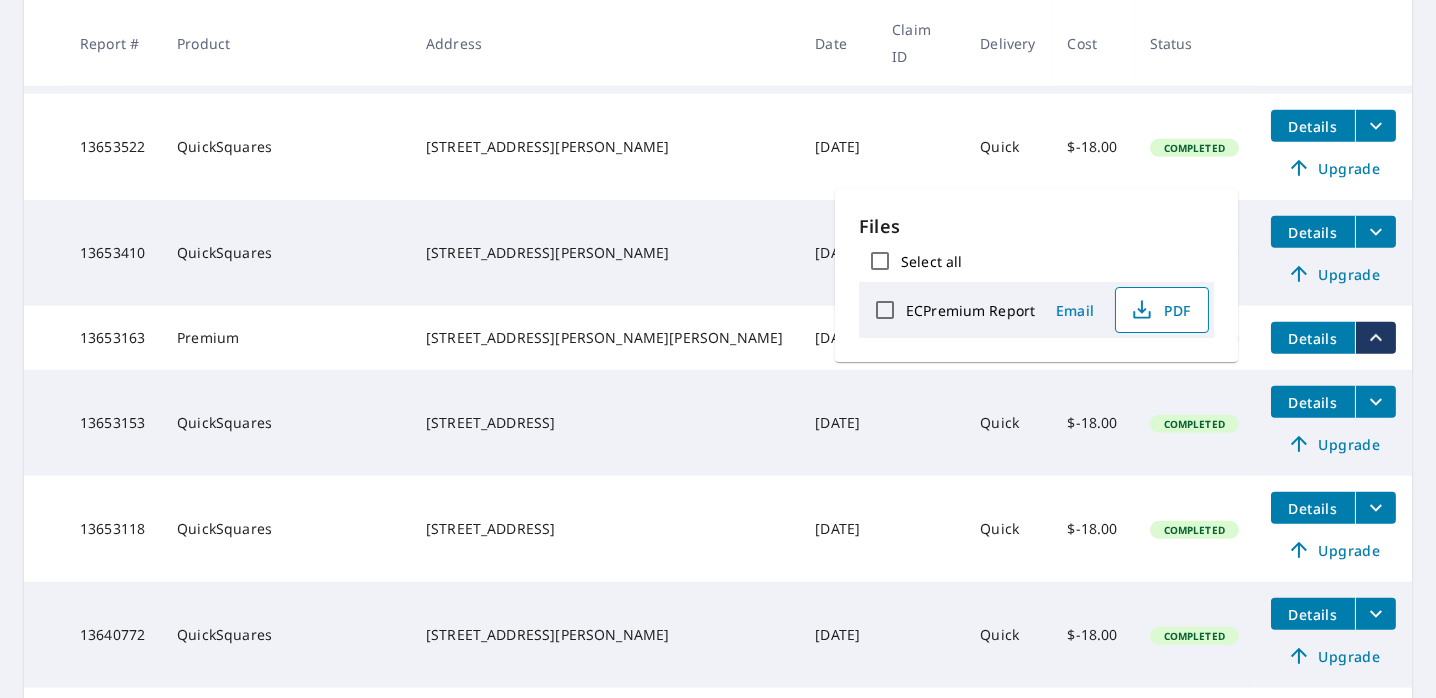 click on "PDF" at bounding box center (1162, 310) 